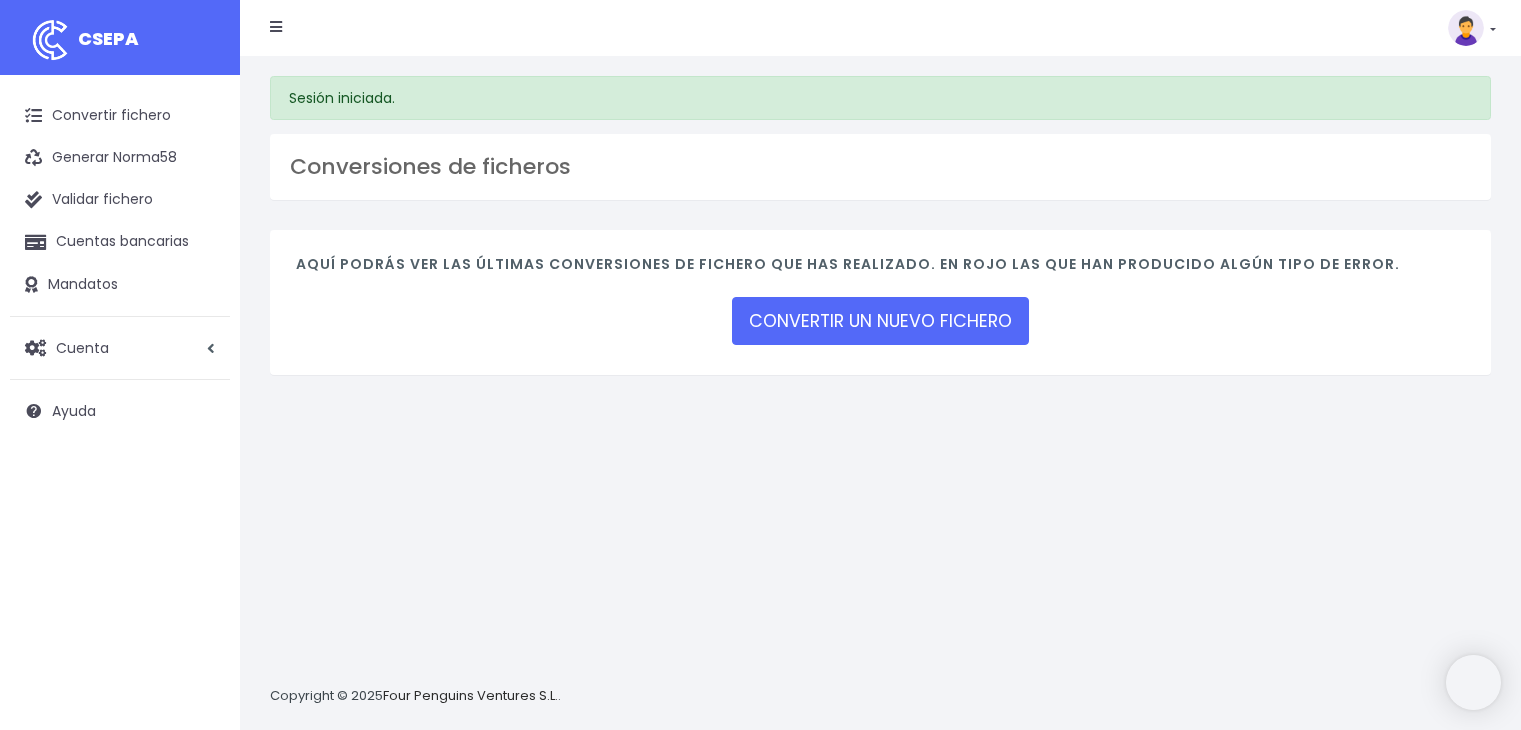 scroll, scrollTop: 0, scrollLeft: 0, axis: both 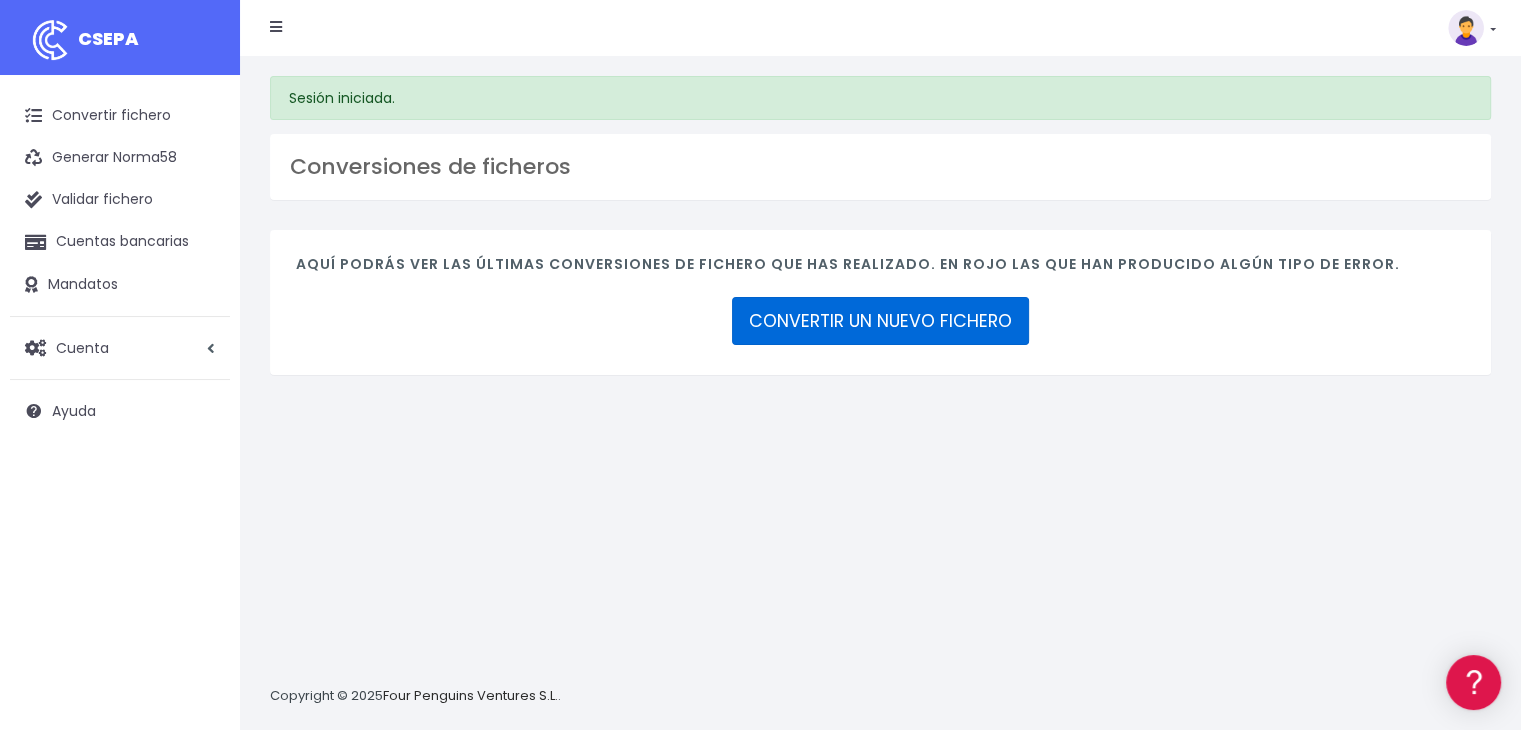 click on "CONVERTIR UN NUEVO FICHERO" at bounding box center [880, 321] 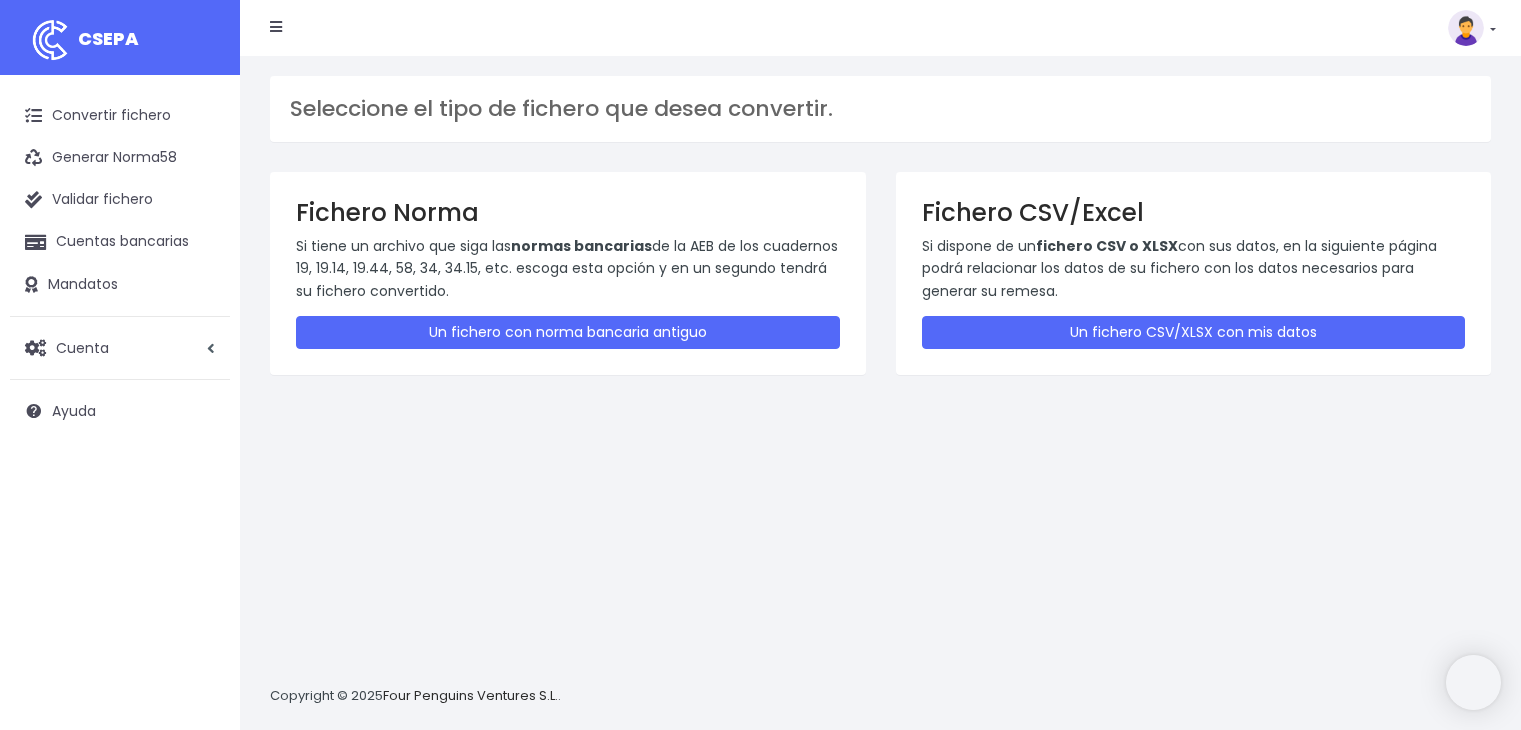 scroll, scrollTop: 0, scrollLeft: 0, axis: both 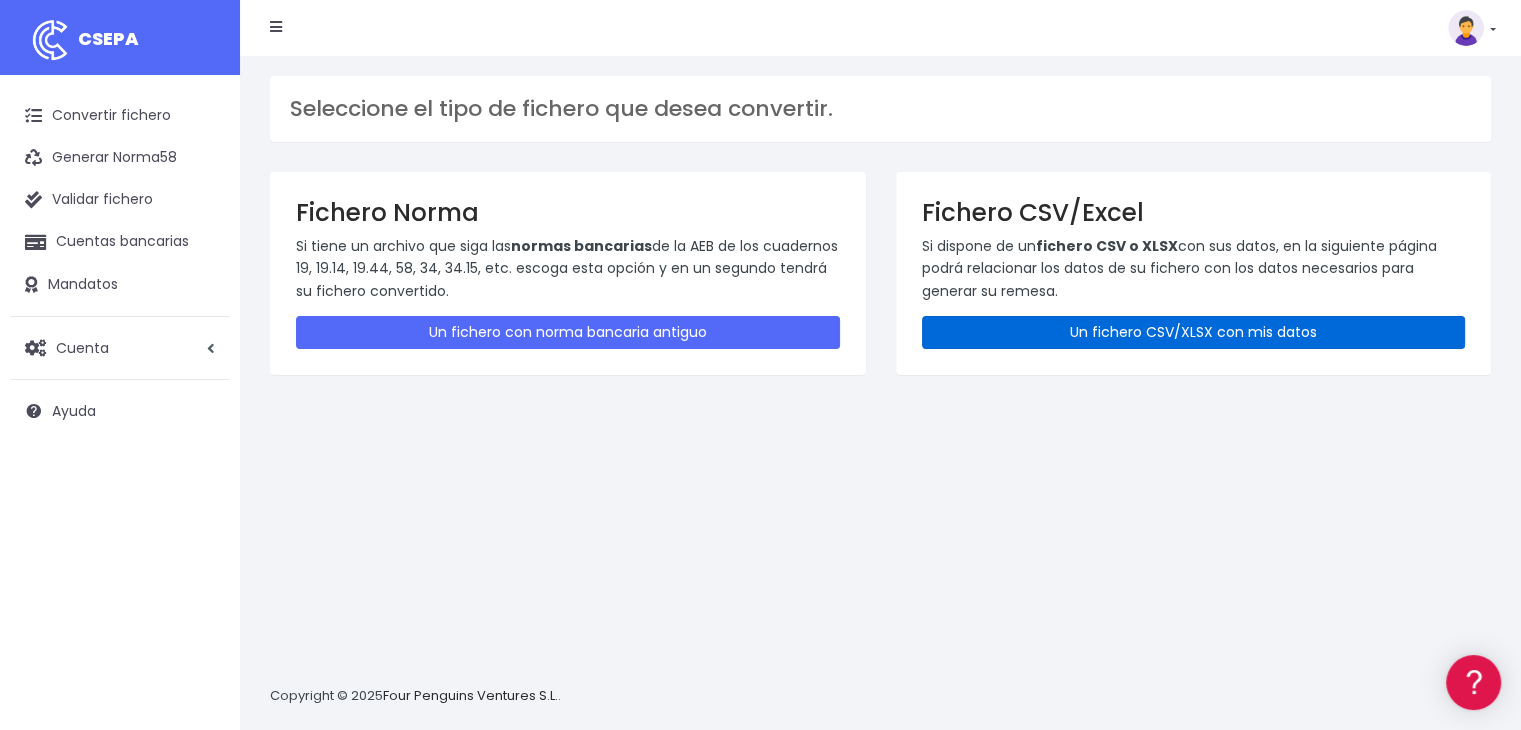 click on "Un fichero CSV/XLSX con mis datos" at bounding box center [1194, 332] 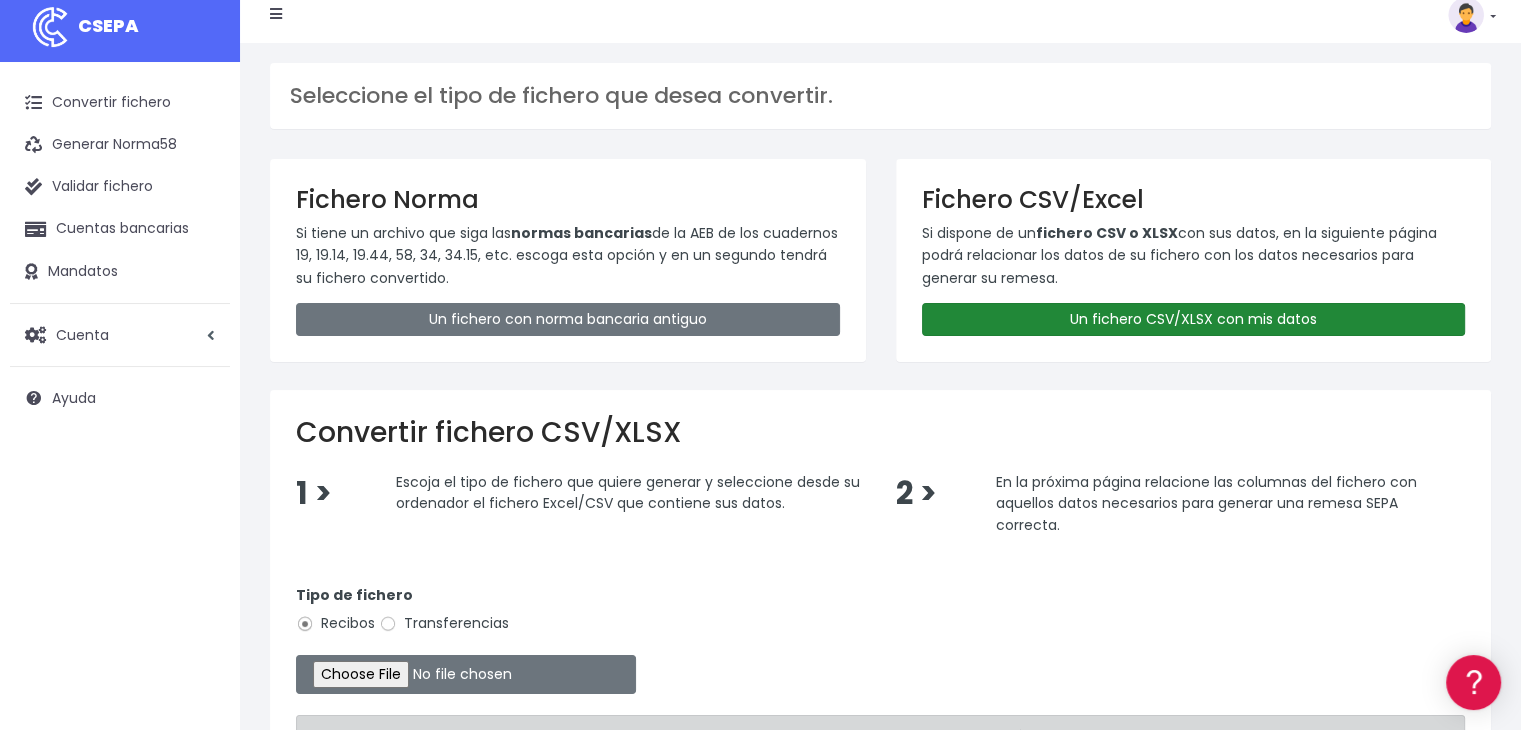 scroll, scrollTop: 100, scrollLeft: 0, axis: vertical 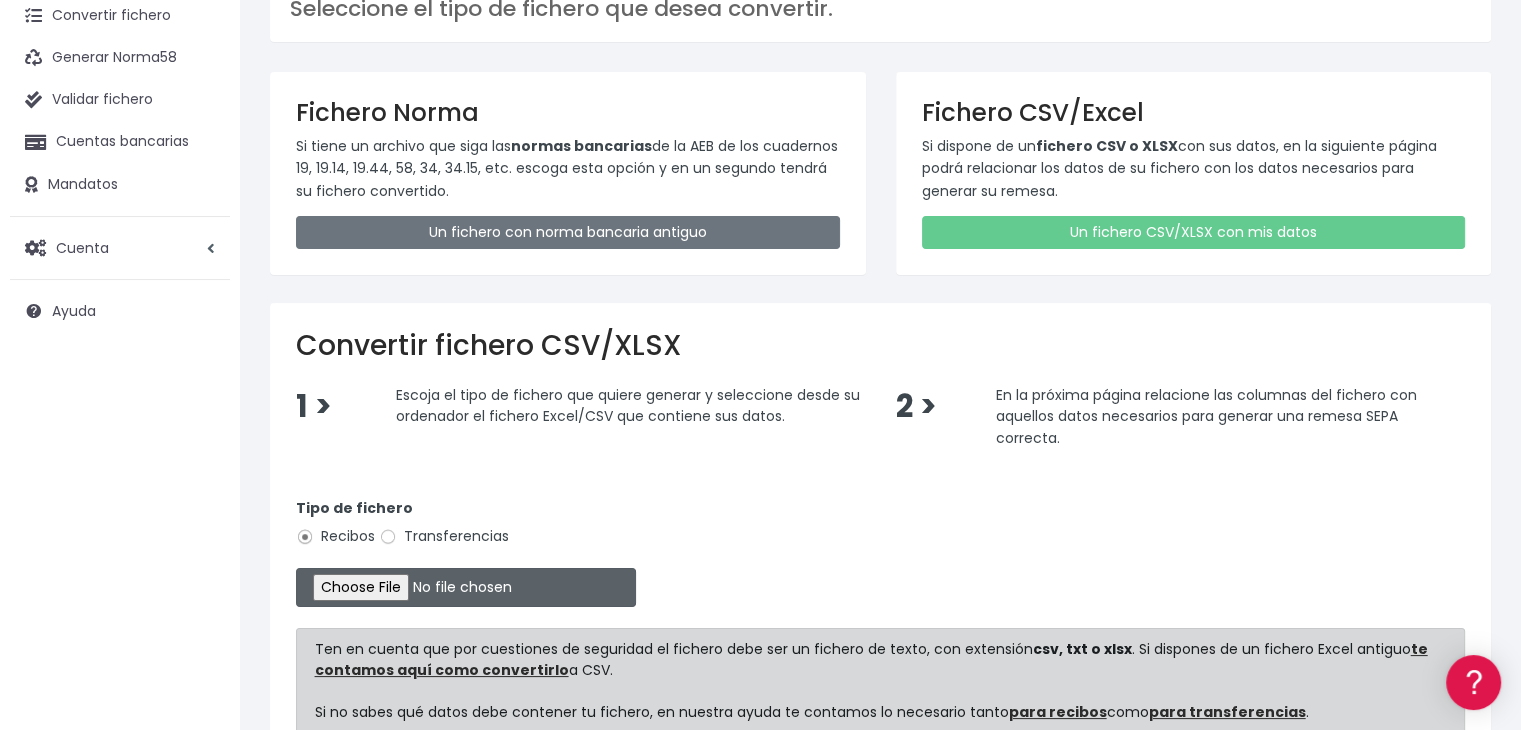 click at bounding box center [466, 587] 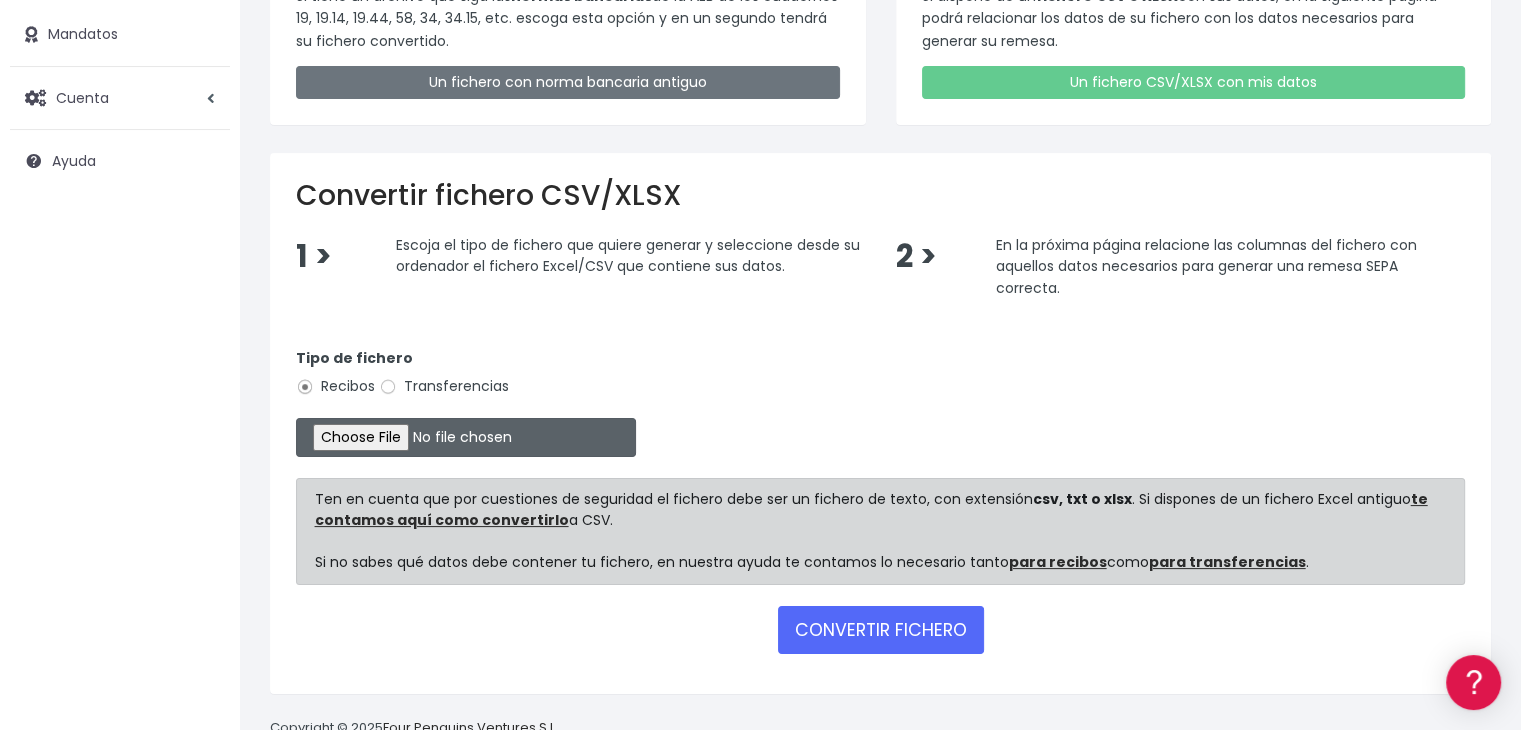 scroll, scrollTop: 298, scrollLeft: 0, axis: vertical 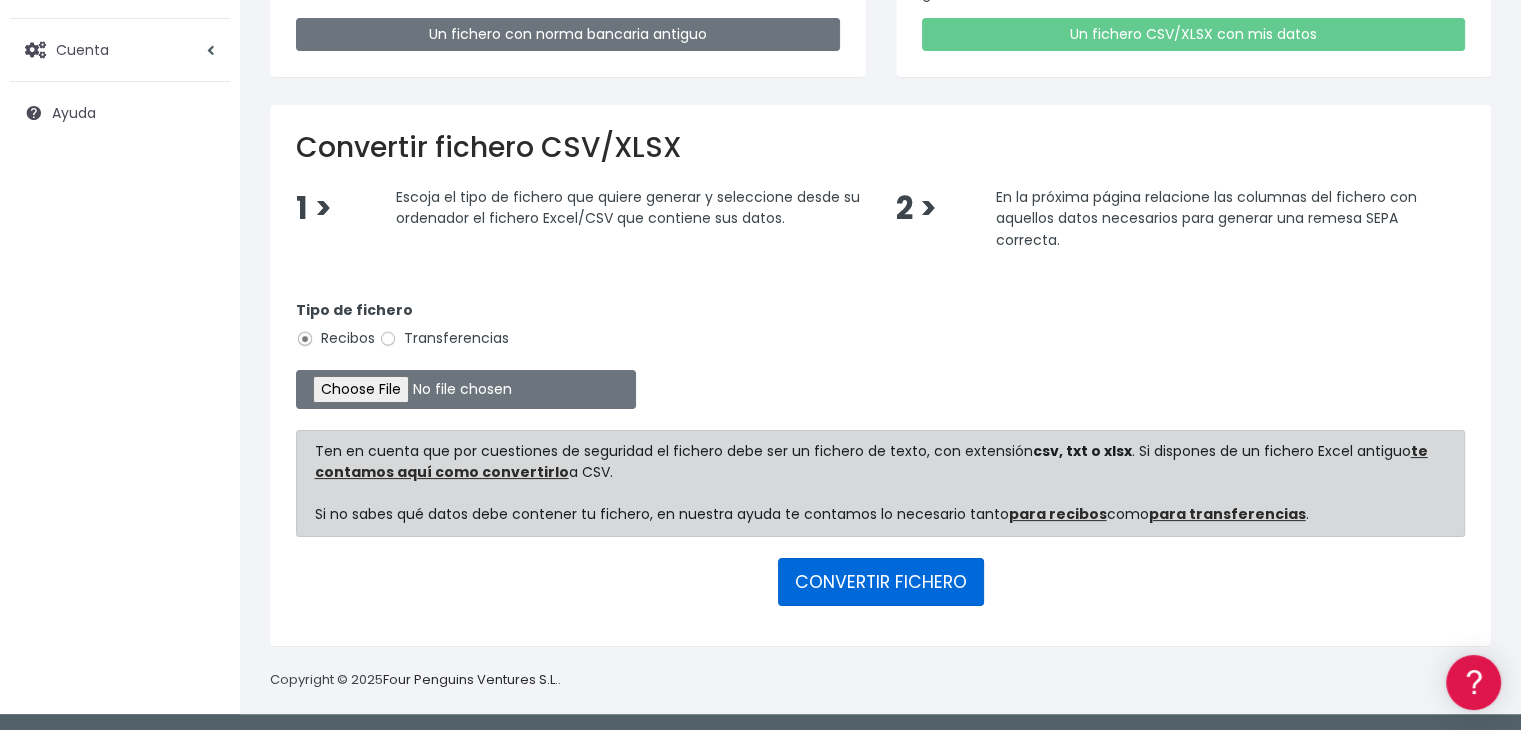 click on "CONVERTIR FICHERO" at bounding box center [881, 582] 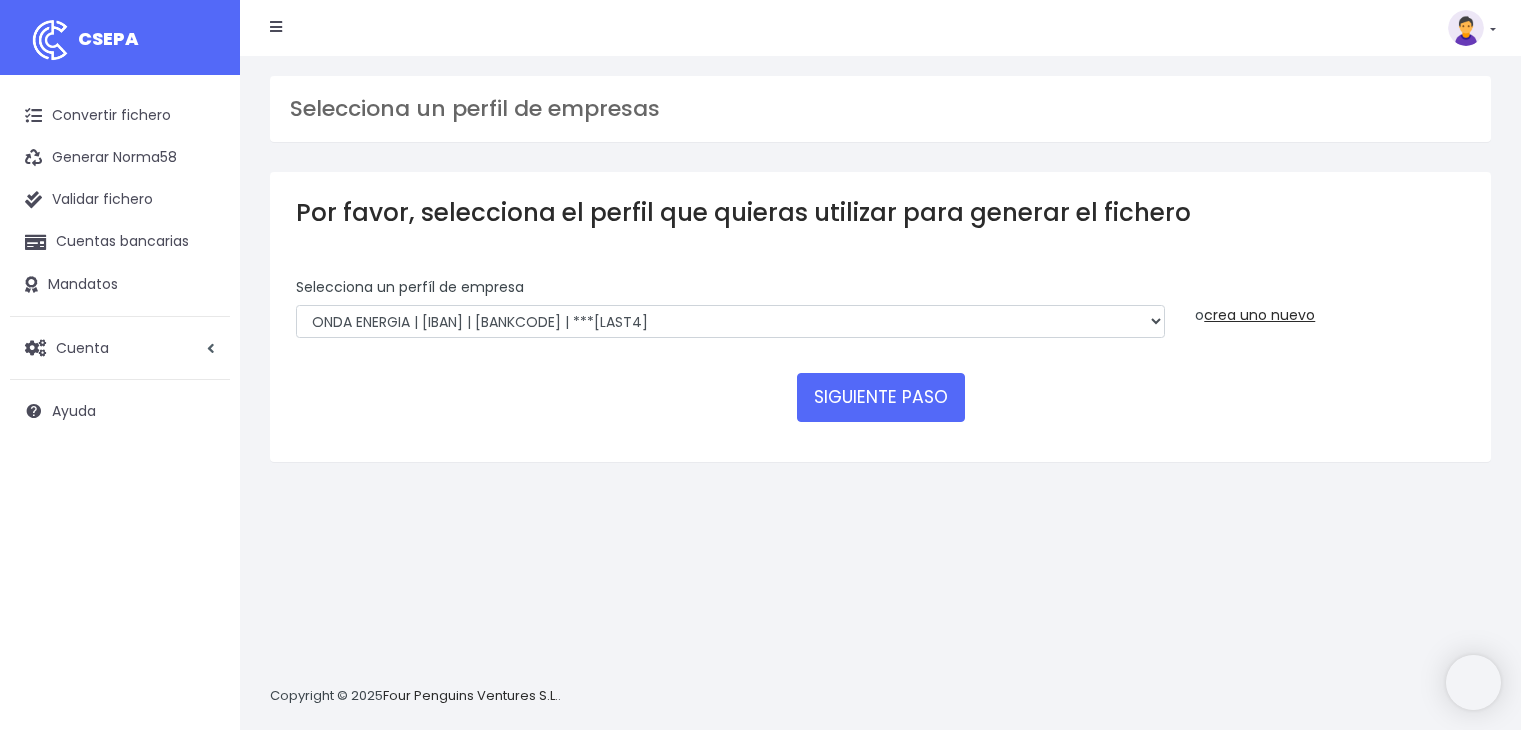 scroll, scrollTop: 0, scrollLeft: 0, axis: both 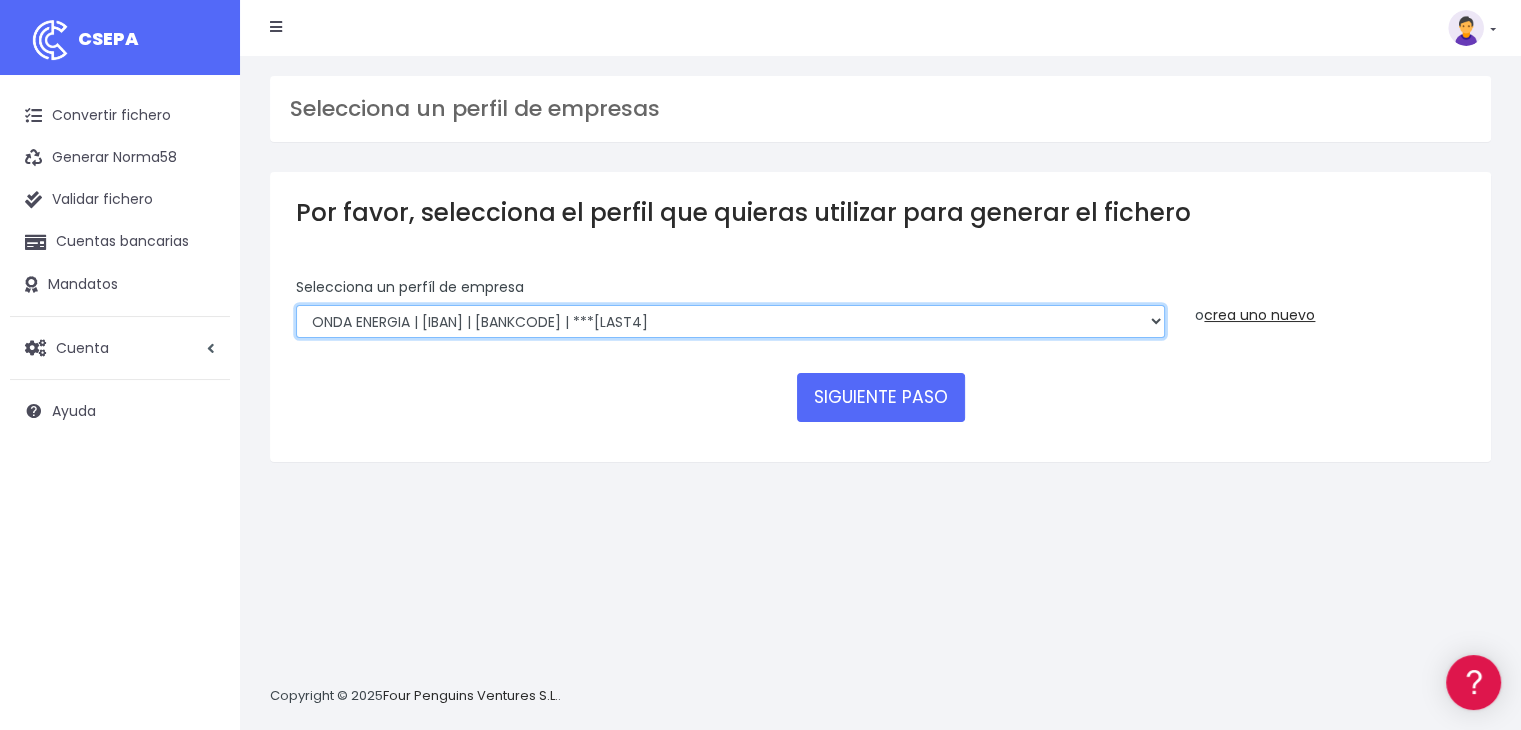 click on "ONDA ENERGIA | ES83001B56554553 | CCRIES2AXXX | ***23827
AICAVE | ES18001B19731322 | CCRIES2AXXX | ***24615
ONDA ENERGIA | ES18000B19731322 | CCRIES2A | ***24615
JOCARFE  | ES83001B56554553 | CCRIES2AXXX | ***23827
ONDAENERGIA | ES83001B56554553 | BBVAESMMXXX | ***95219
ONDA ENERGIA  | ES18001B19731322 | BBVAESMMXXX | ***99037
ONDA ENERGIA  | ES18000B19731322 | BBVAESMMXXX | ***95219
ONDA ENERGIA | ES89000B56554553 | BBVAESMMXXX | ***95219
ONDA ENERGIA | ES83000B56554553 | BBVAESMMXXX | ***95219
ONDA ENERGIA  | ES04001B75756155 | CCRIES2AXXX | ***25748
ONDA ENERGIA | ES57001B75756171 | CCRIES2AXXX | ***25731" at bounding box center [730, 322] 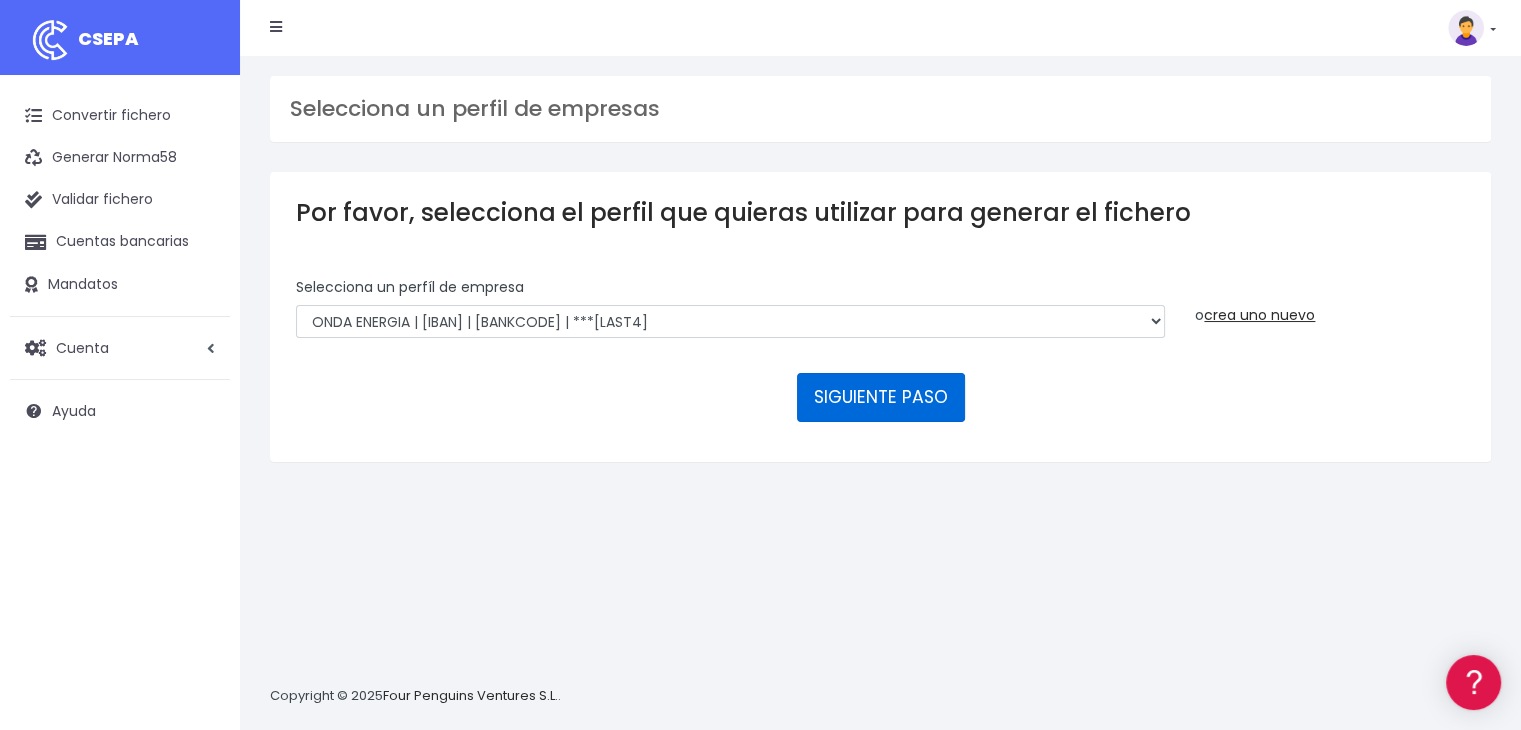 click on "SIGUIENTE PASO" at bounding box center [881, 397] 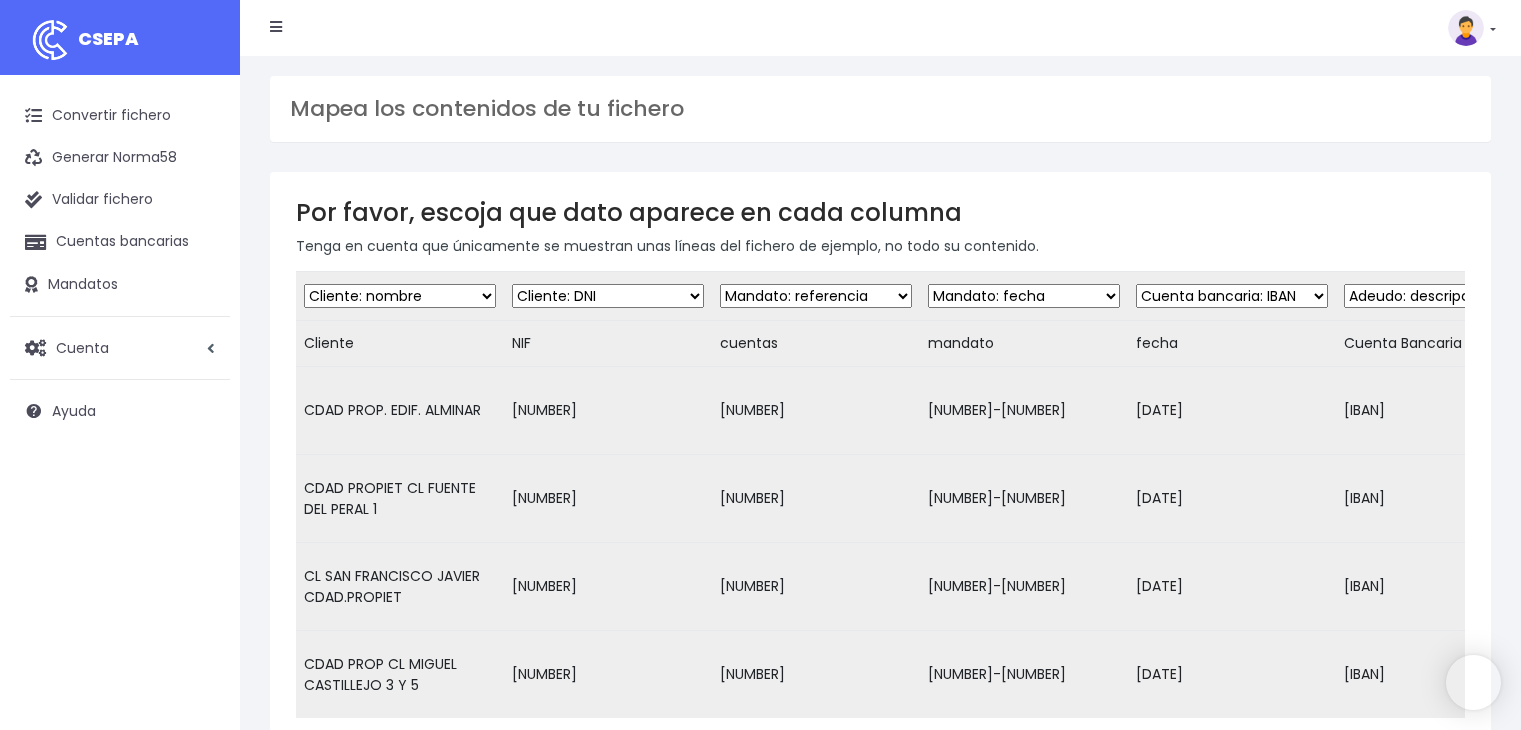 scroll, scrollTop: 0, scrollLeft: 0, axis: both 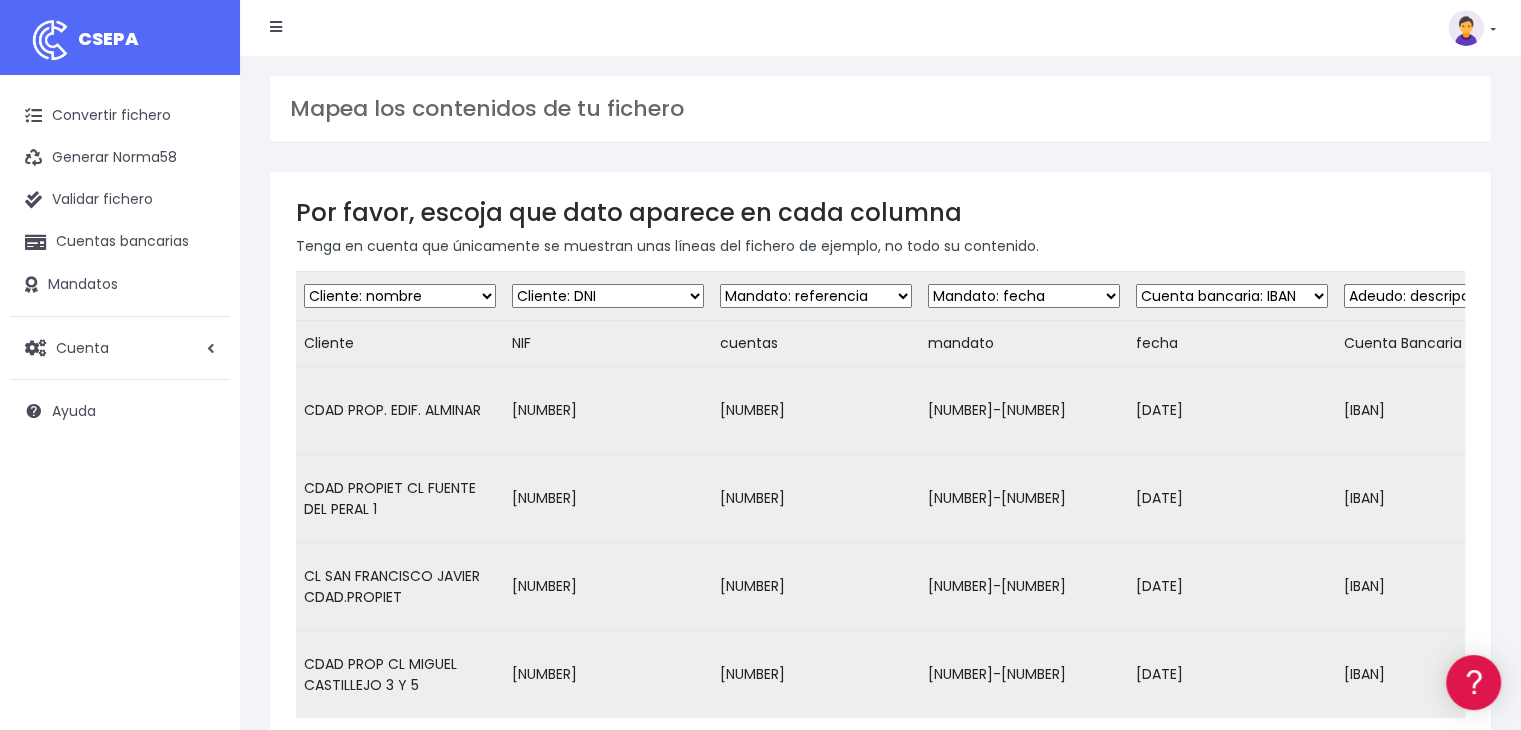 click on "Desechar campo
Cliente: nombre
Cliente: DNI
Cliente: Email
Cliente: Dirección
Cliente: referencia
Cuenta bancaria: BIC
Cuenta bancaria: IBAN
Cuenta bancaria: CC
Mandato: referencia
Mandato: fecha
Adeudo: referencia
Adeudo: importe
Adeudo: fecha de cargo
Adeudo: descripción" at bounding box center [816, 296] 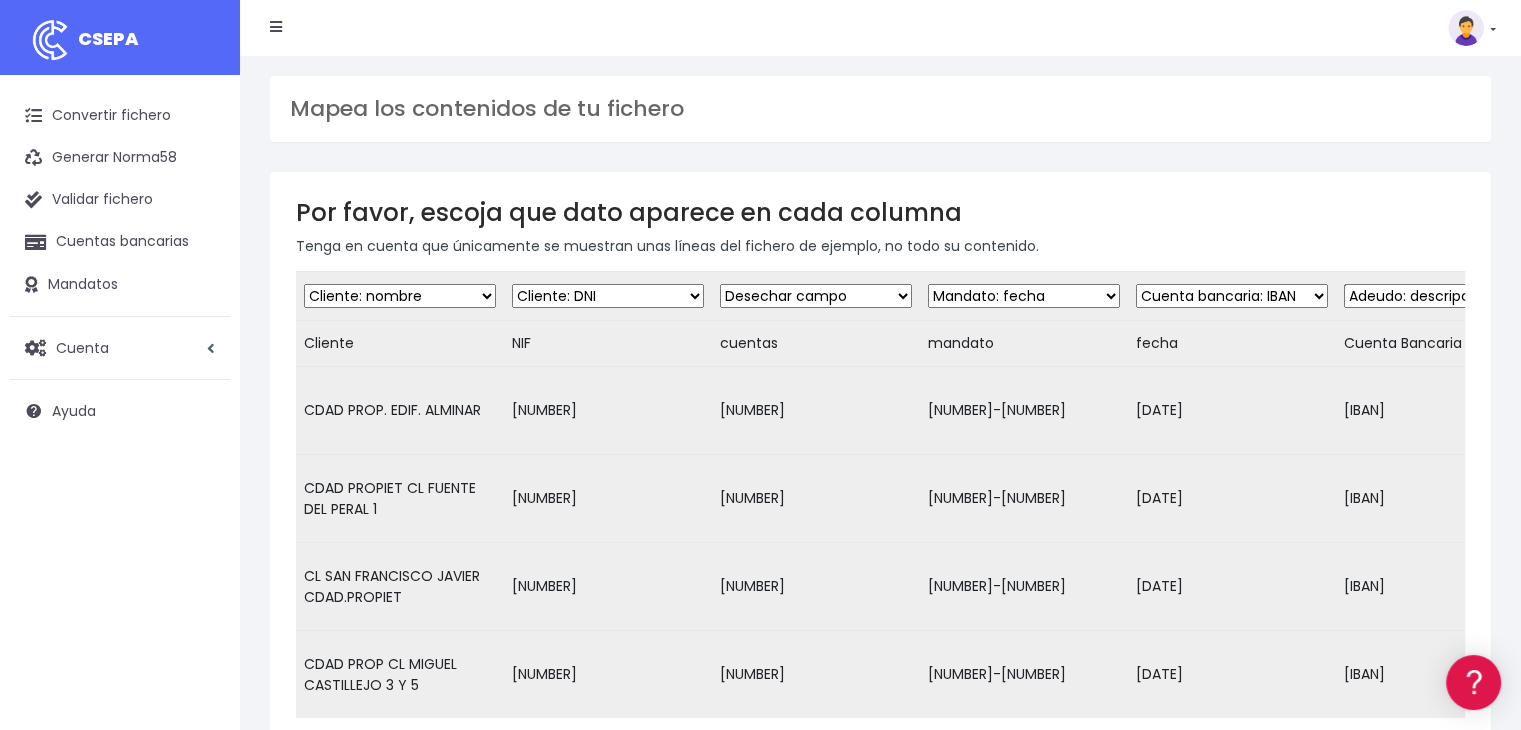 click on "Desechar campo
Cliente: nombre
Cliente: DNI
Cliente: Email
Cliente: Dirección
Cliente: referencia
Cuenta bancaria: BIC
Cuenta bancaria: IBAN
Cuenta bancaria: CC
Mandato: referencia
Mandato: fecha
Adeudo: referencia
Adeudo: importe
Adeudo: fecha de cargo
Adeudo: descripción" at bounding box center [1024, 296] 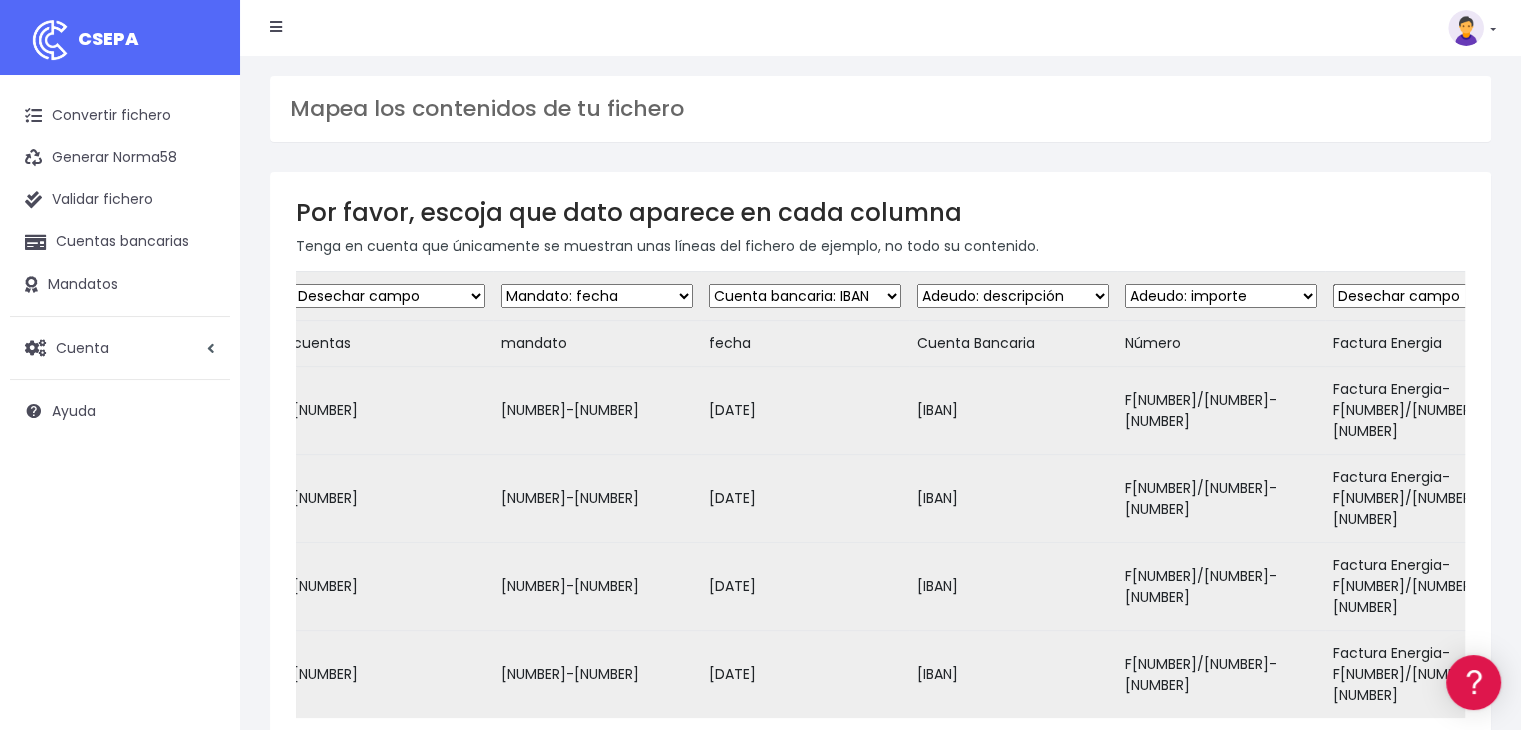 scroll, scrollTop: 0, scrollLeft: 412, axis: horizontal 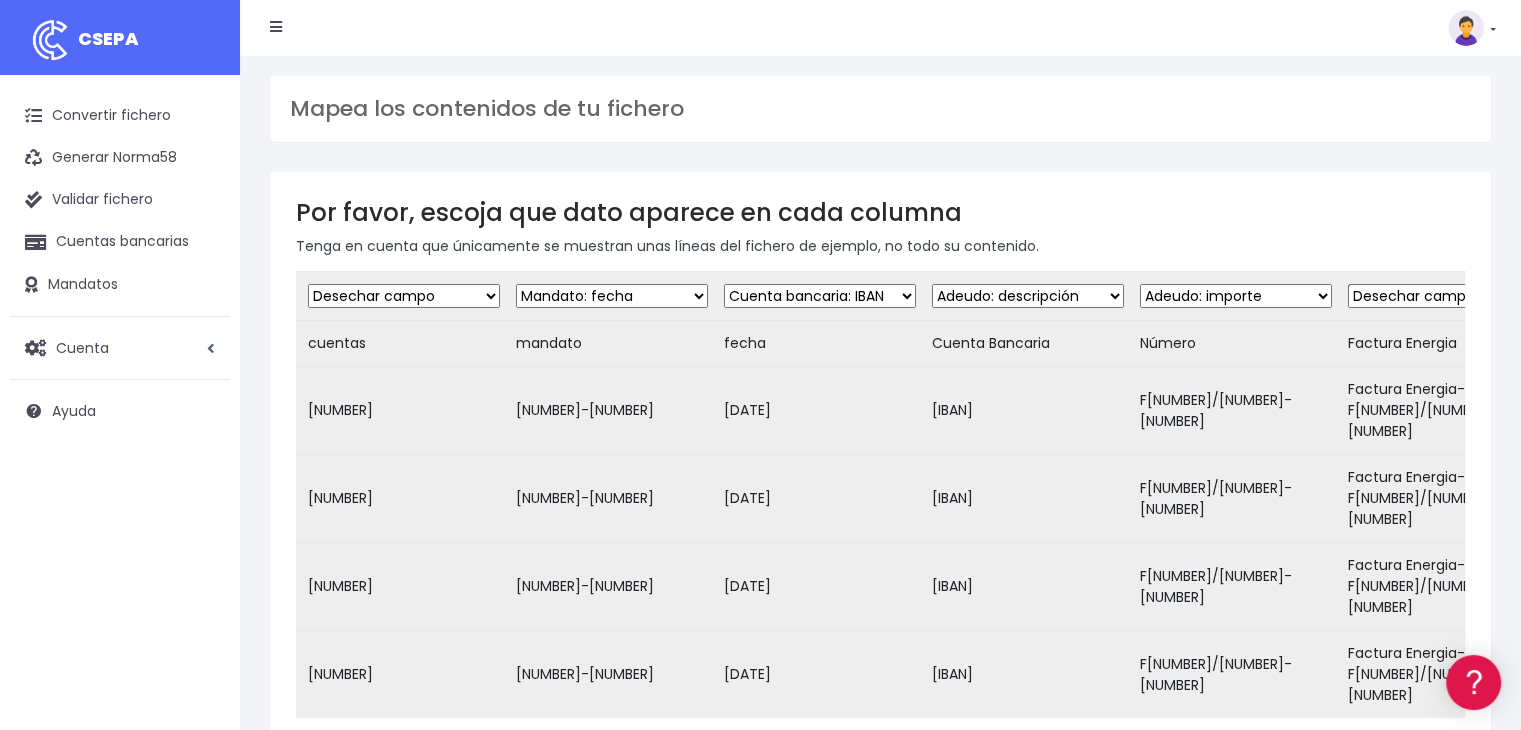 click on "Desechar campo
Cliente: nombre
Cliente: DNI
Cliente: Email
Cliente: Dirección
Cliente: referencia
Cuenta bancaria: BIC
Cuenta bancaria: IBAN
Cuenta bancaria: CC
Mandato: referencia
Mandato: fecha
Adeudo: referencia
Adeudo: importe
Adeudo: fecha de cargo
Adeudo: descripción" at bounding box center [612, 296] 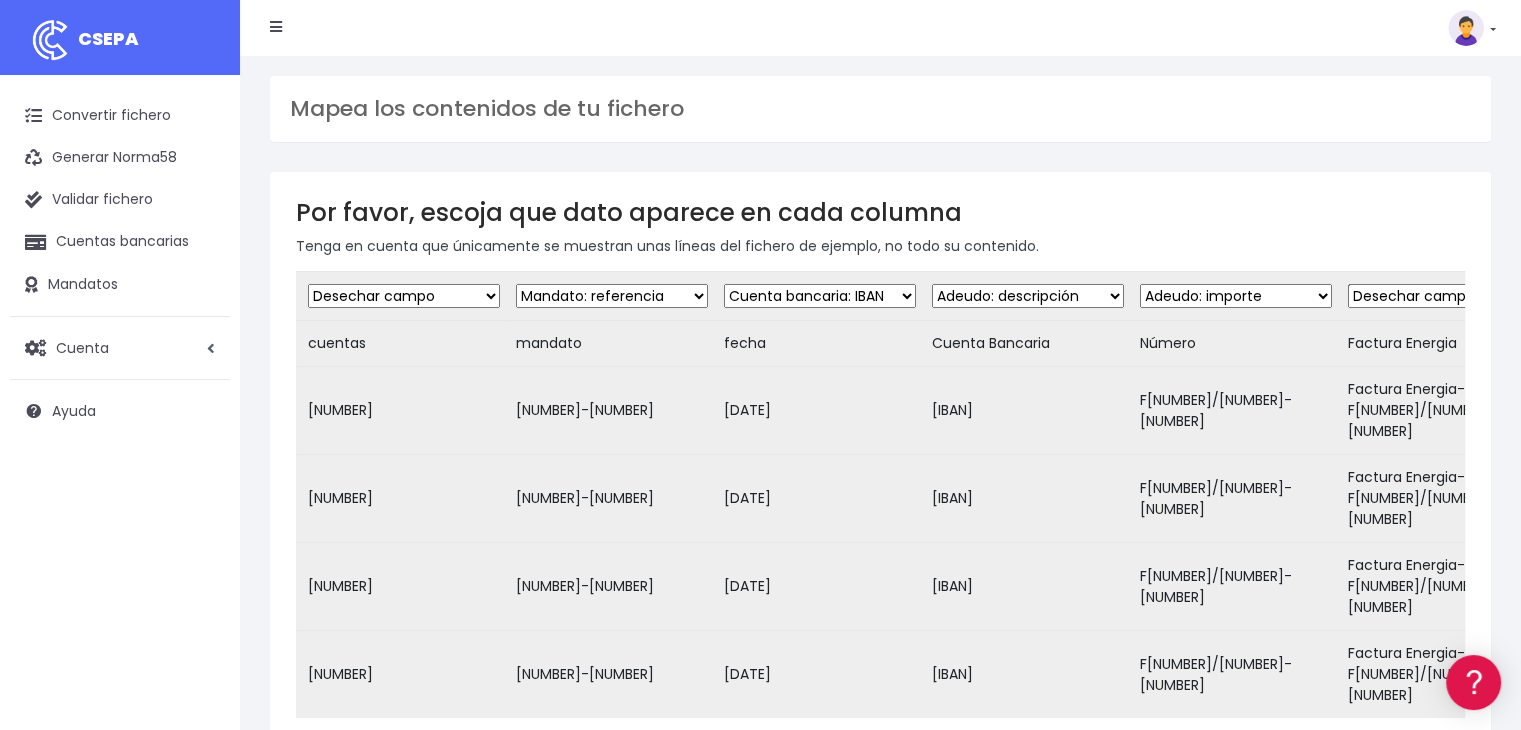 click on "Desechar campo
Cliente: nombre
Cliente: DNI
Cliente: Email
Cliente: Dirección
Cliente: referencia
Cuenta bancaria: BIC
Cuenta bancaria: IBAN
Cuenta bancaria: CC
Mandato: referencia
Mandato: fecha
Adeudo: referencia
Adeudo: importe
Adeudo: fecha de cargo
Adeudo: descripción" at bounding box center [820, 296] 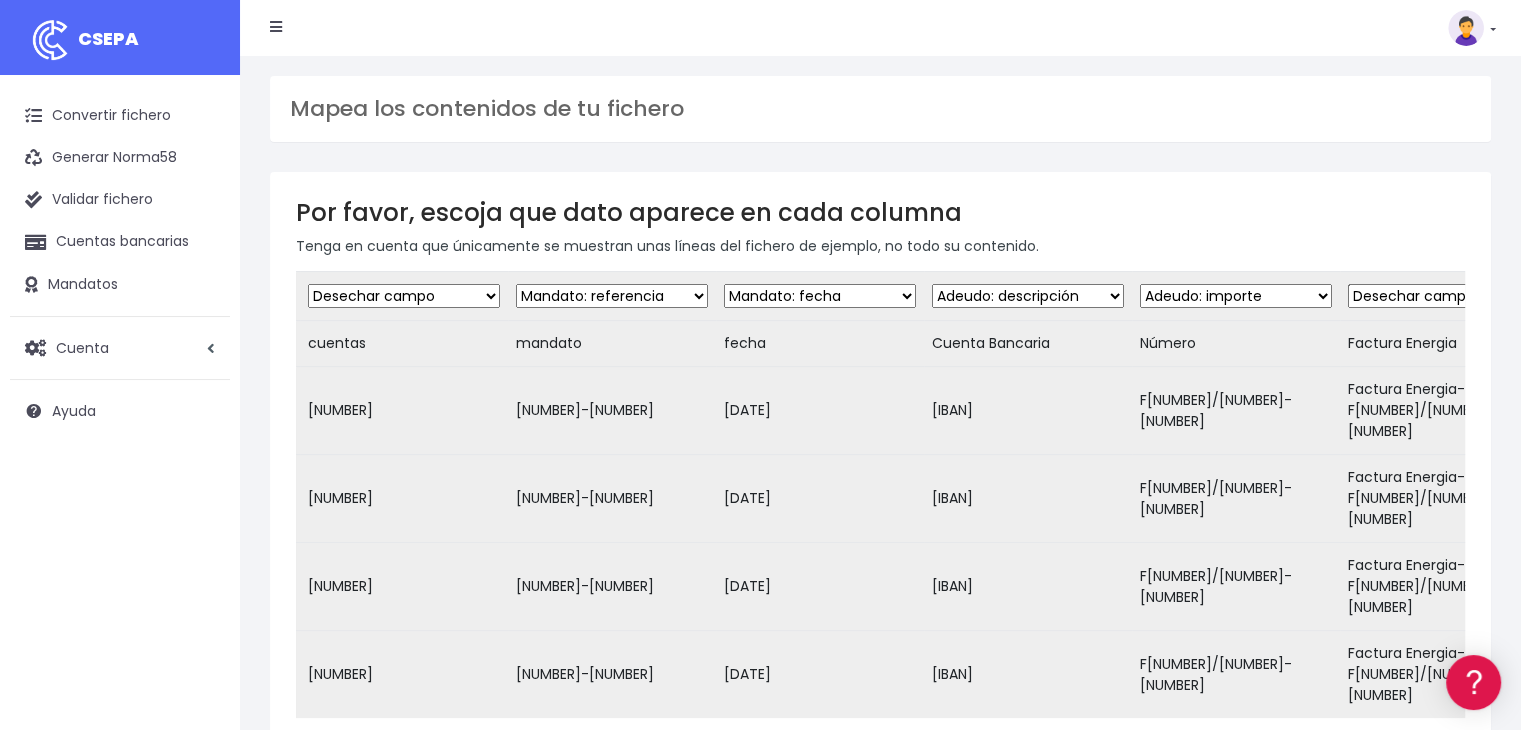 click on "Desechar campo
Cliente: nombre
Cliente: DNI
Cliente: Email
Cliente: Dirección
Cliente: referencia
Cuenta bancaria: BIC
Cuenta bancaria: IBAN
Cuenta bancaria: CC
Mandato: referencia
Mandato: fecha
Adeudo: referencia
Adeudo: importe
Adeudo: fecha de cargo
Adeudo: descripción" at bounding box center (1028, 296) 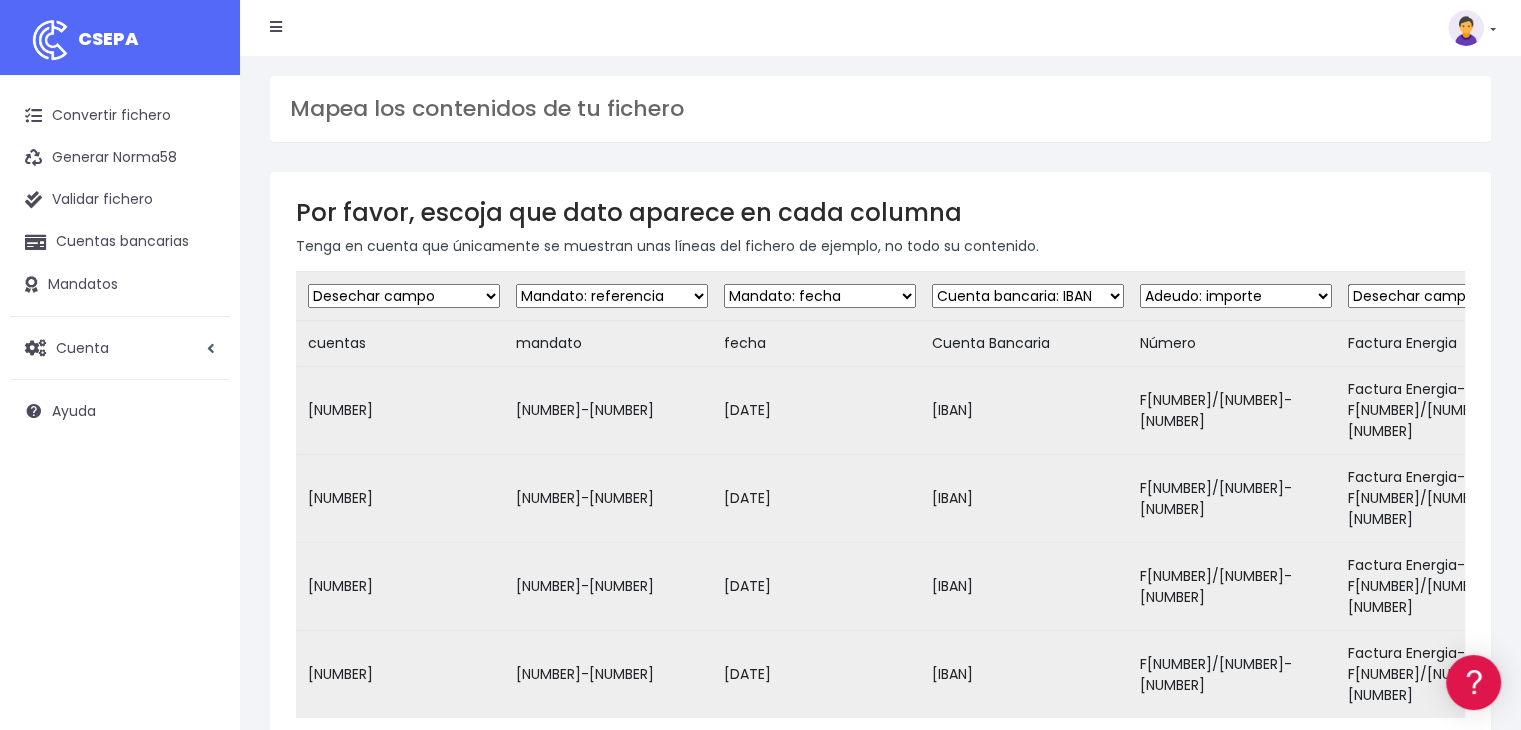 click on "Desechar campo
Cliente: nombre
Cliente: DNI
Cliente: Email
Cliente: Dirección
Cliente: referencia
Cuenta bancaria: BIC
Cuenta bancaria: IBAN
Cuenta bancaria: CC
Mandato: referencia
Mandato: fecha
Adeudo: referencia
Adeudo: importe
Adeudo: fecha de cargo
Adeudo: descripción" at bounding box center (1236, 296) 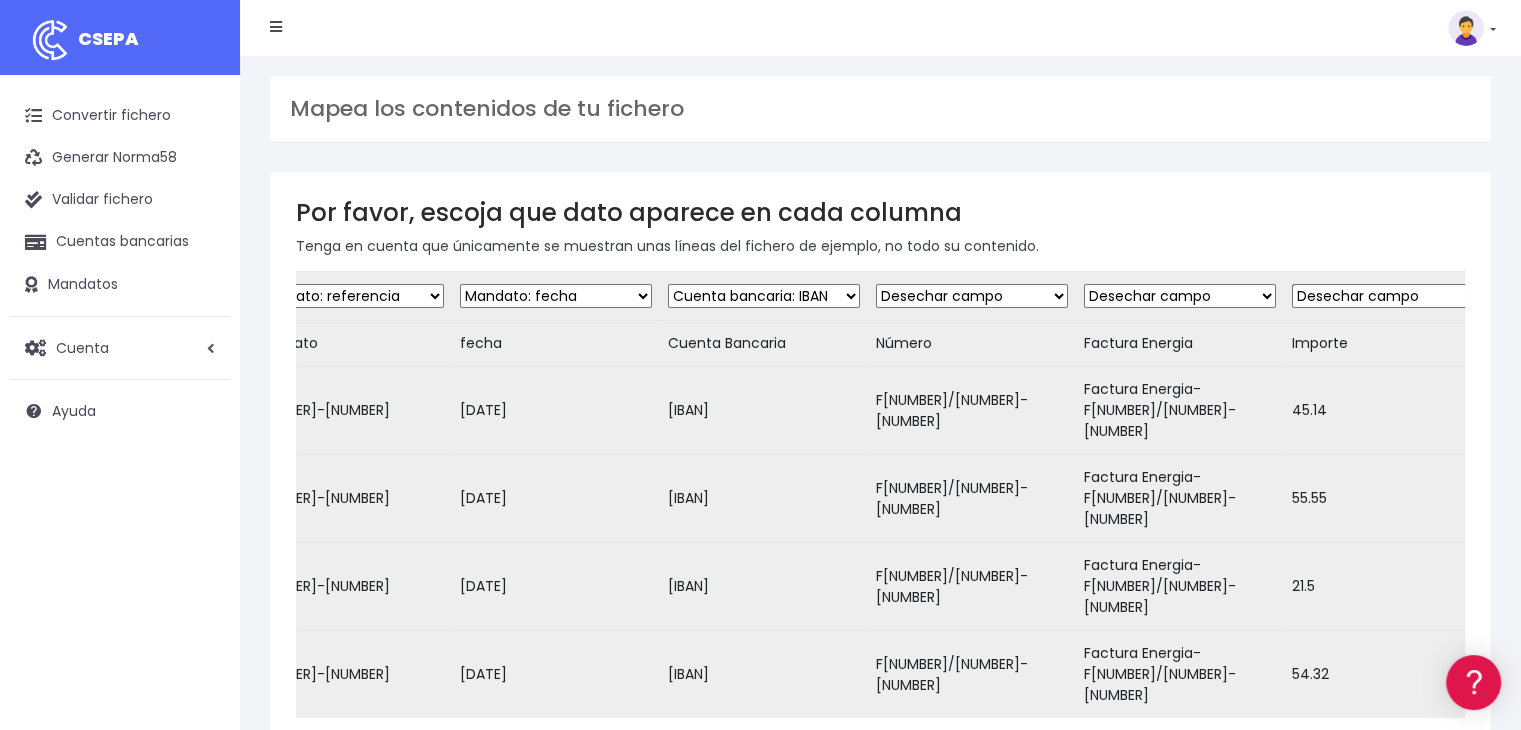 scroll, scrollTop: 0, scrollLeft: 715, axis: horizontal 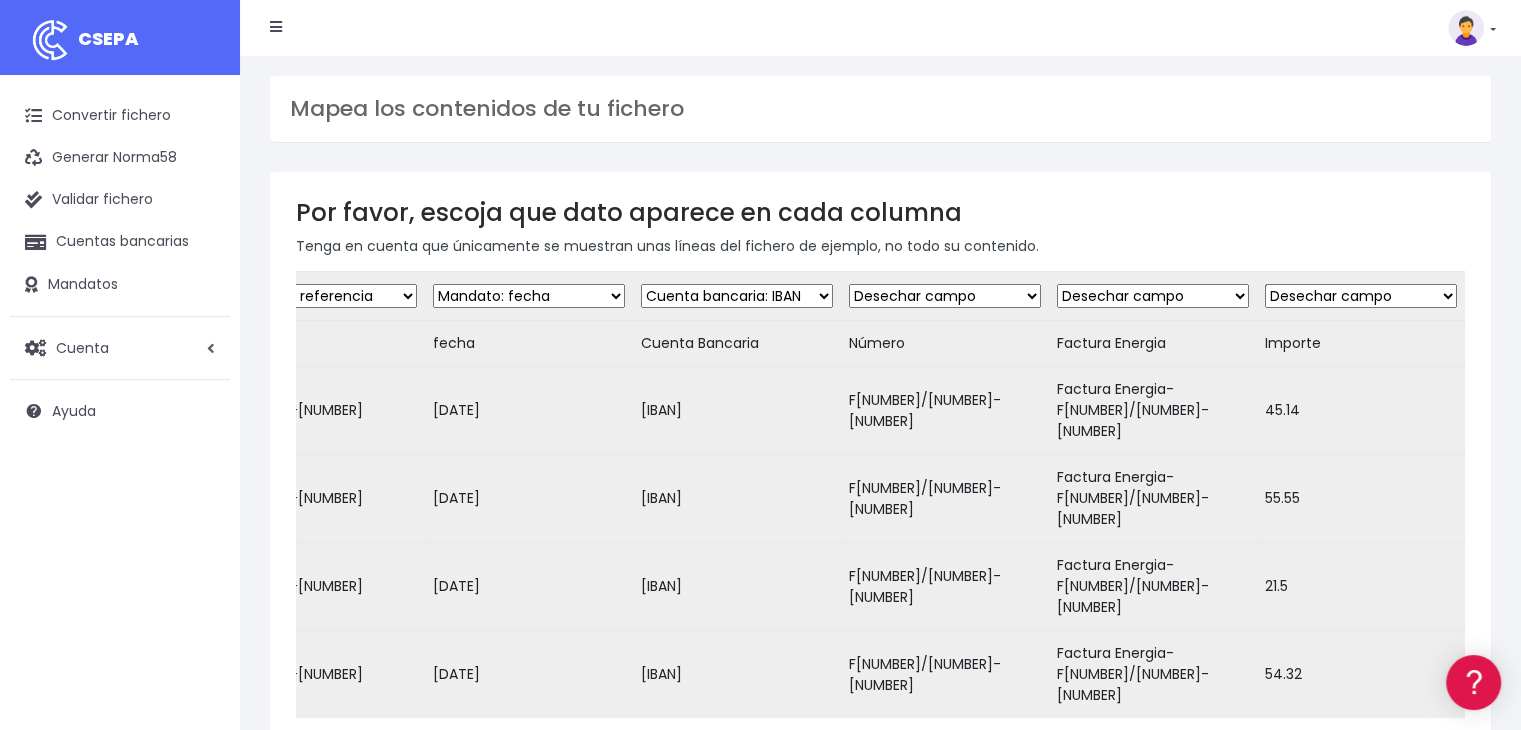 click on "Desechar campo
Cliente: nombre
Cliente: DNI
Cliente: Email
Cliente: Dirección
Cliente: referencia
Cuenta bancaria: BIC
Cuenta bancaria: IBAN
Cuenta bancaria: CC
Mandato: referencia
Mandato: fecha
Adeudo: referencia
Adeudo: importe
Adeudo: fecha de cargo
Adeudo: descripción" at bounding box center (1153, 296) 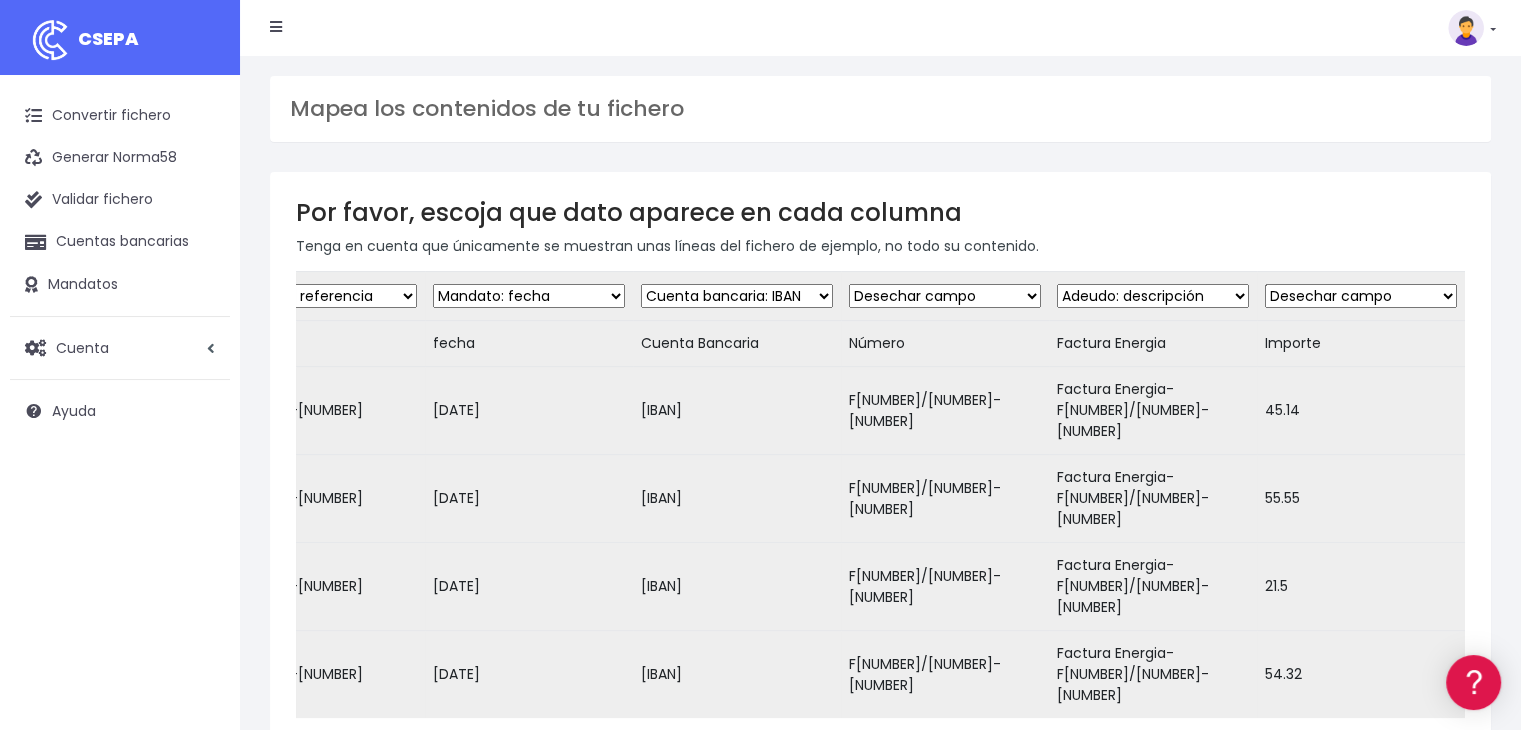 click on "Desechar campo
Cliente: nombre
Cliente: DNI
Cliente: Email
Cliente: Dirección
Cliente: referencia
Cuenta bancaria: BIC
Cuenta bancaria: IBAN
Cuenta bancaria: CC
Mandato: referencia
Mandato: fecha
Adeudo: referencia
Adeudo: importe
Adeudo: fecha de cargo
Adeudo: descripción" at bounding box center (1153, 296) 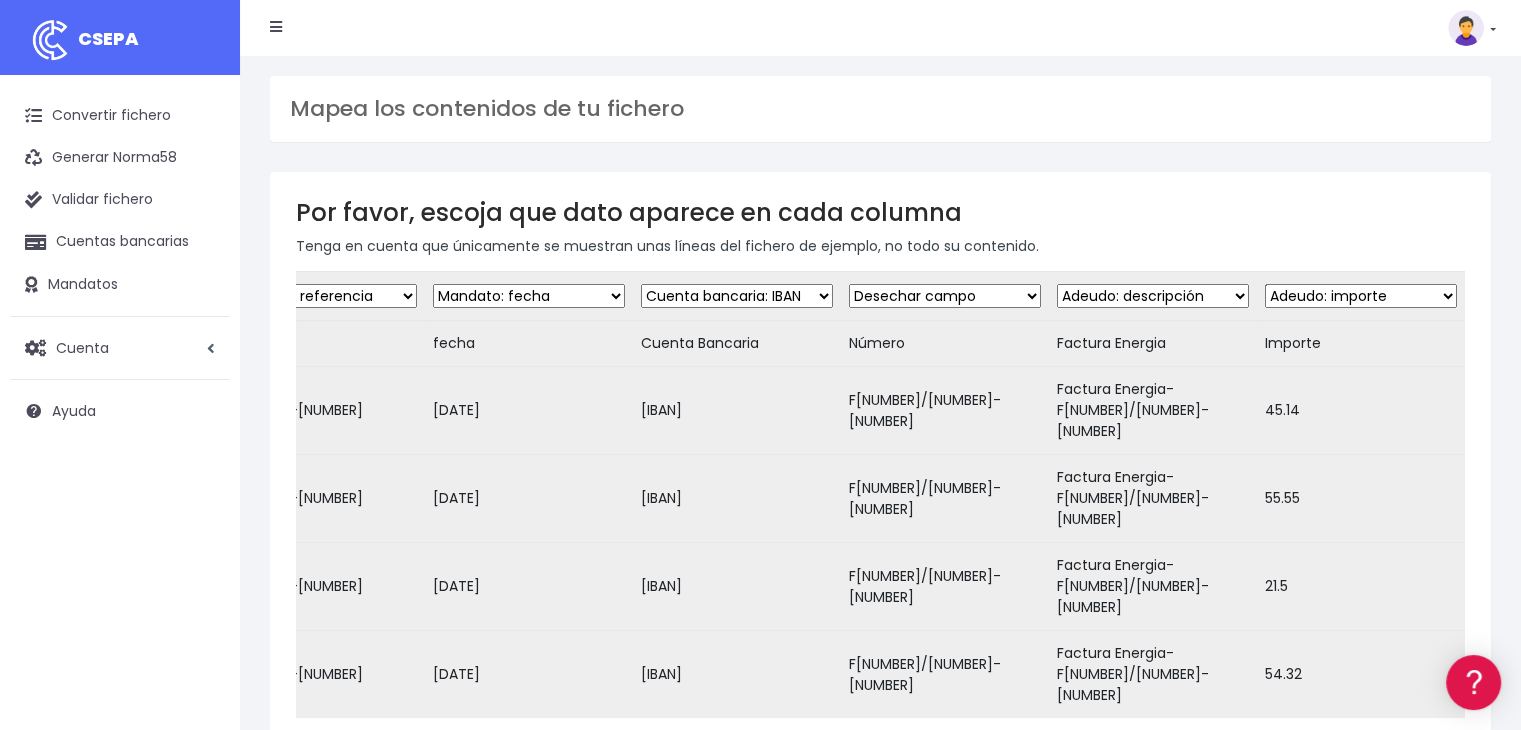 scroll, scrollTop: 0, scrollLeft: 0, axis: both 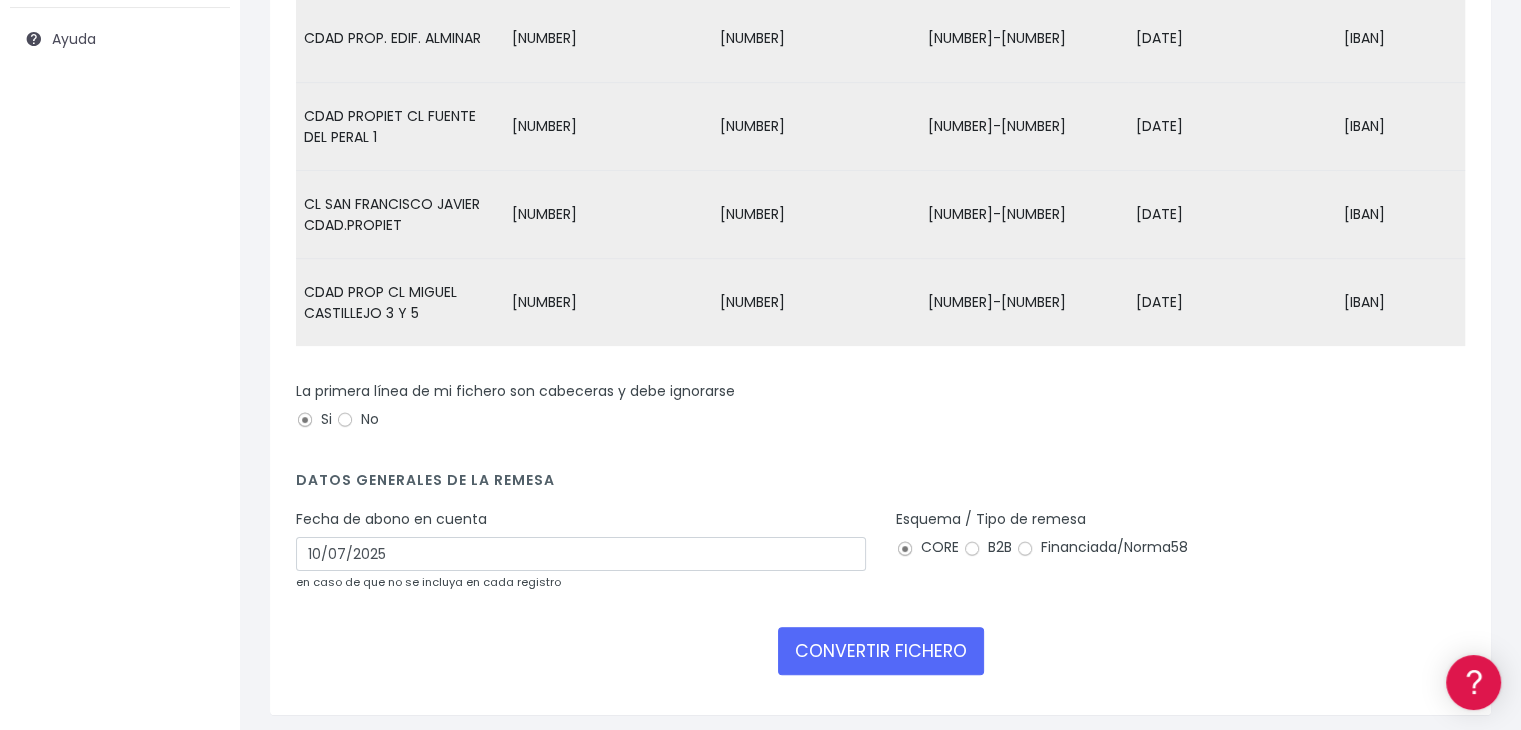 click on "Fecha de abono en cuenta
10/07/2025
en caso de que no se incluya en cada registro" at bounding box center (581, 478) 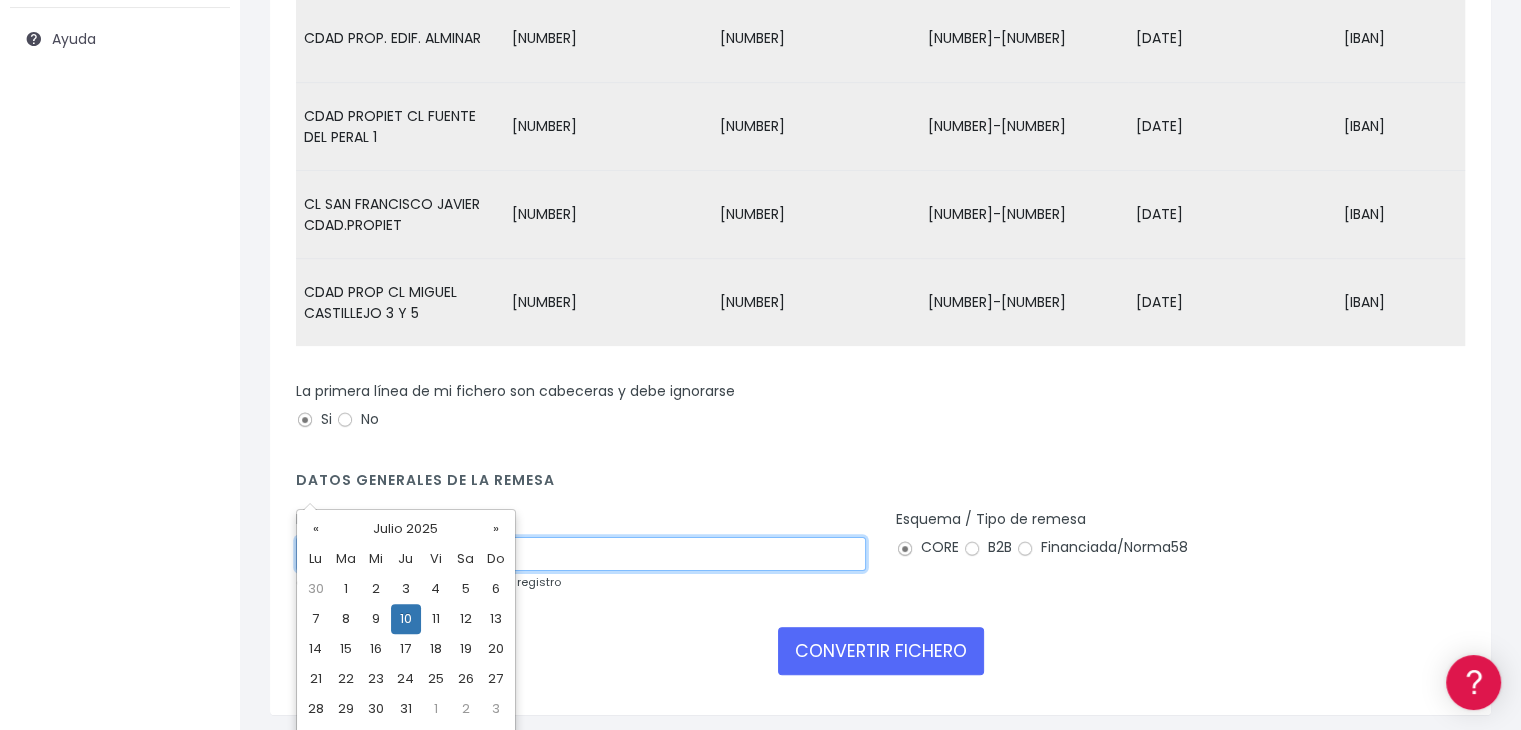 click on "10/07/2025" at bounding box center [581, 470] 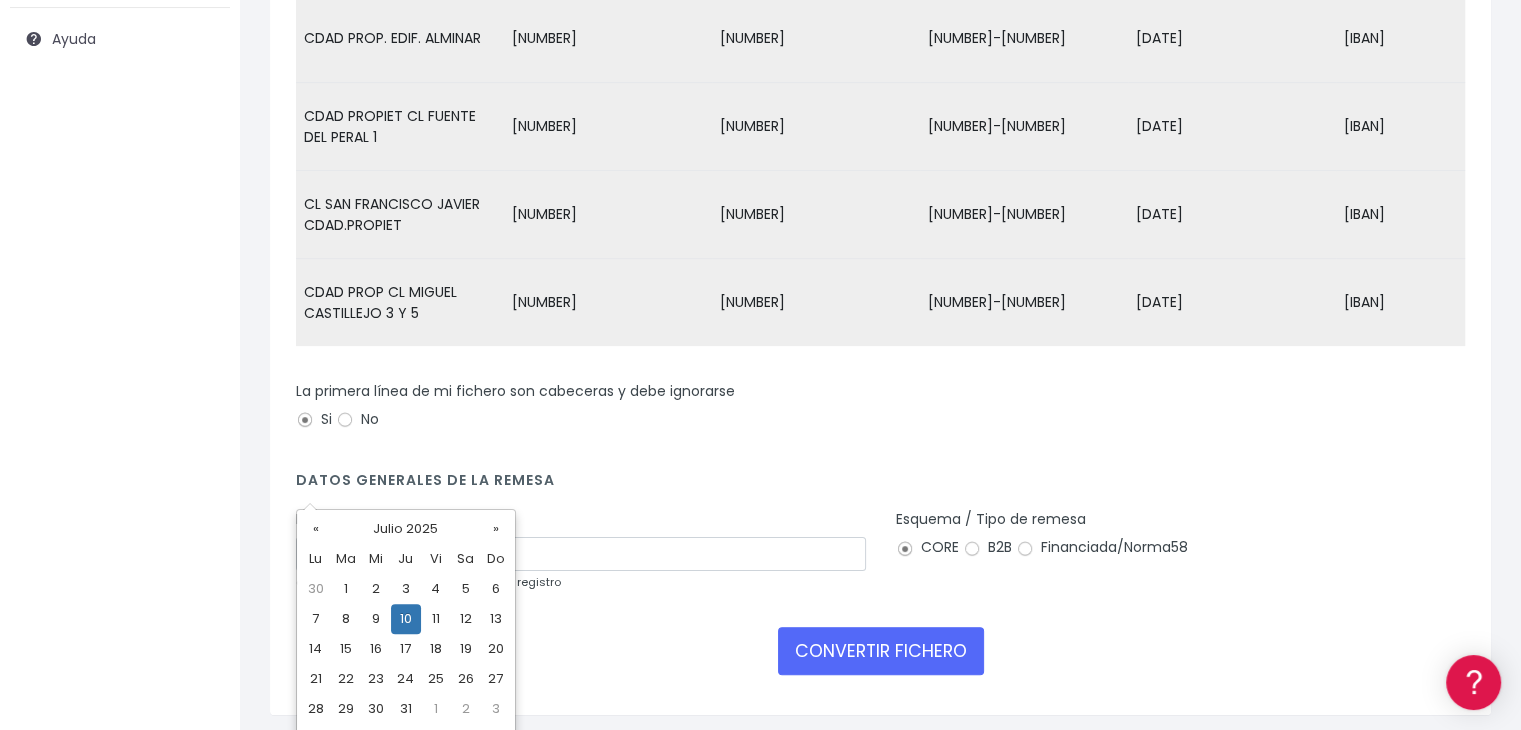 drag, startPoint x: 340, startPoint y: 617, endPoint x: 352, endPoint y: 620, distance: 12.369317 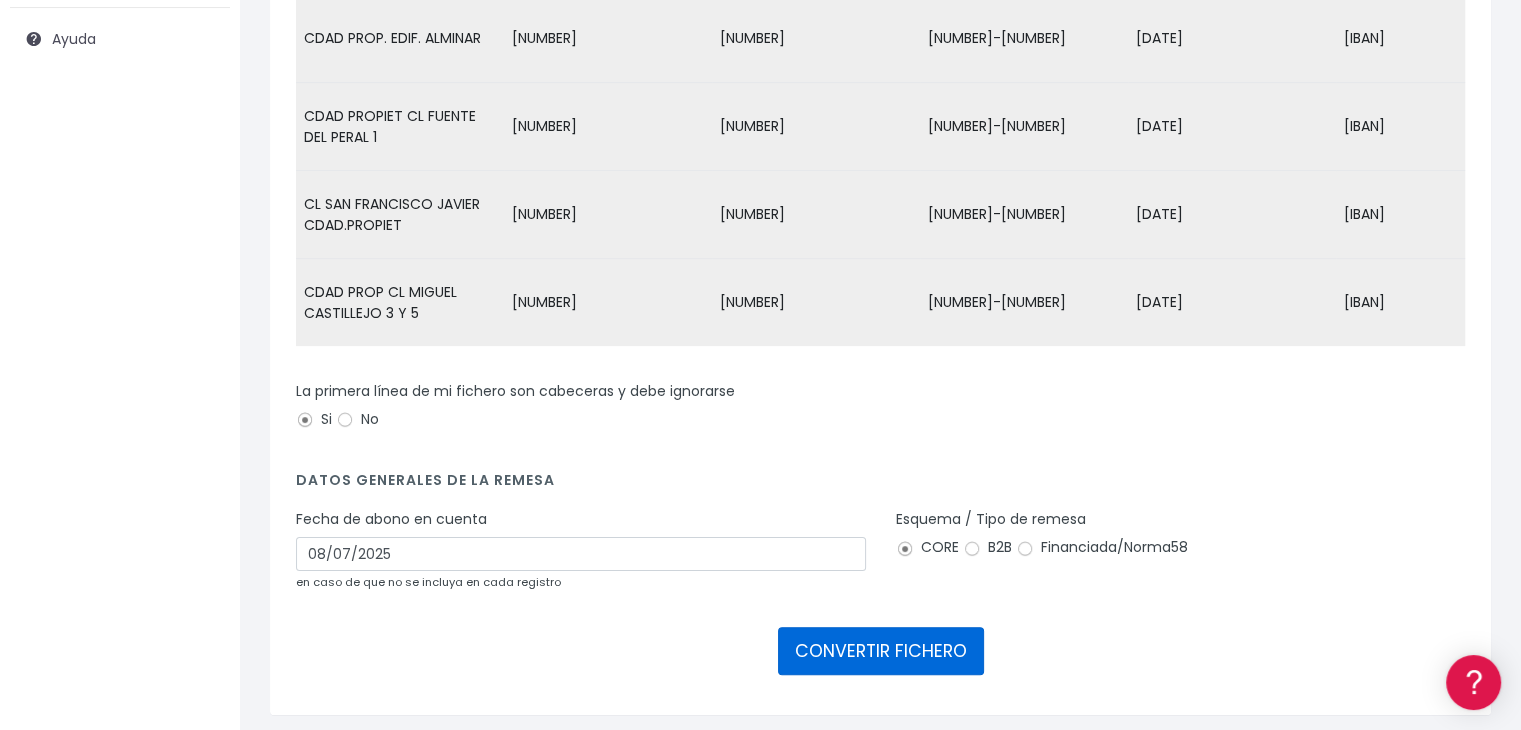 click on "CONVERTIR FICHERO" at bounding box center [881, 579] 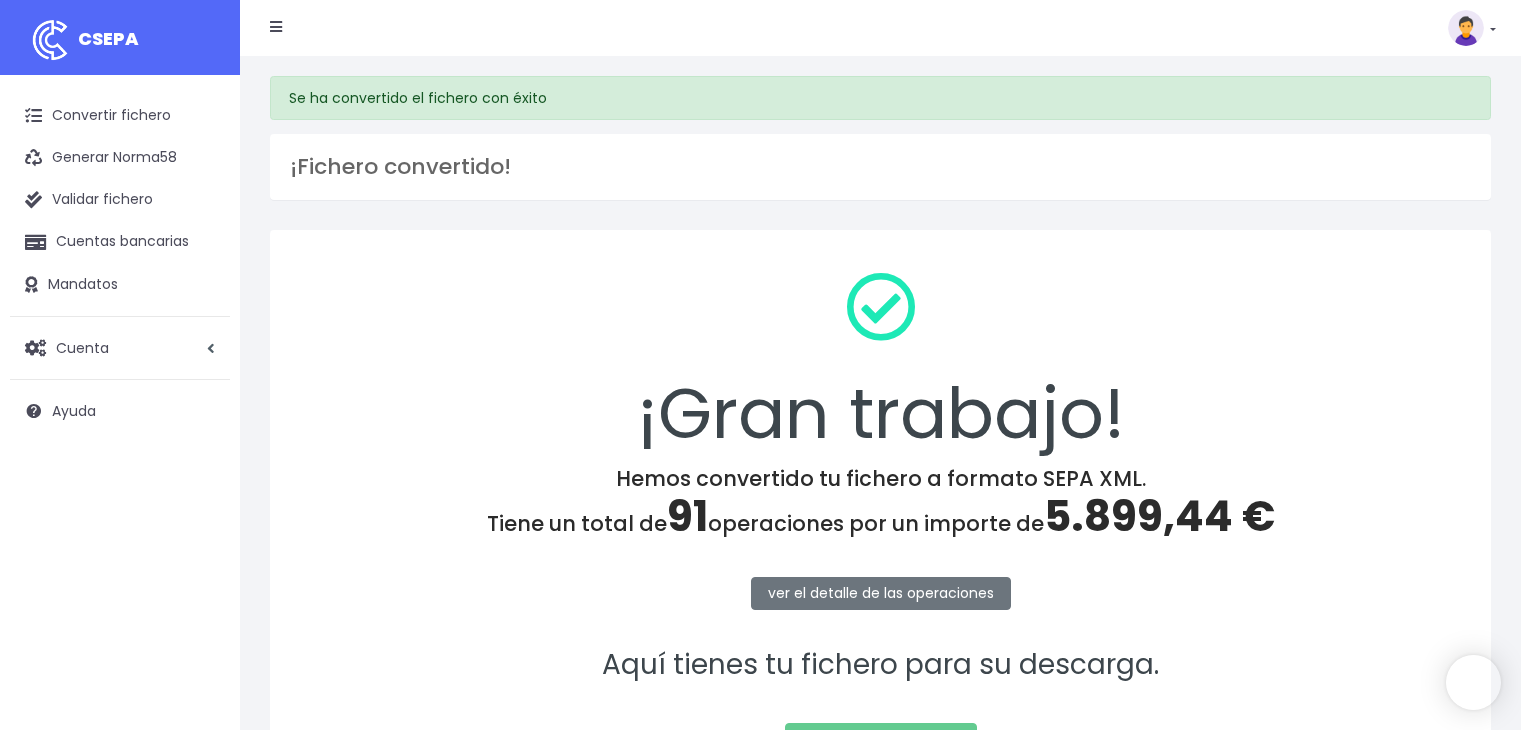 scroll, scrollTop: 0, scrollLeft: 0, axis: both 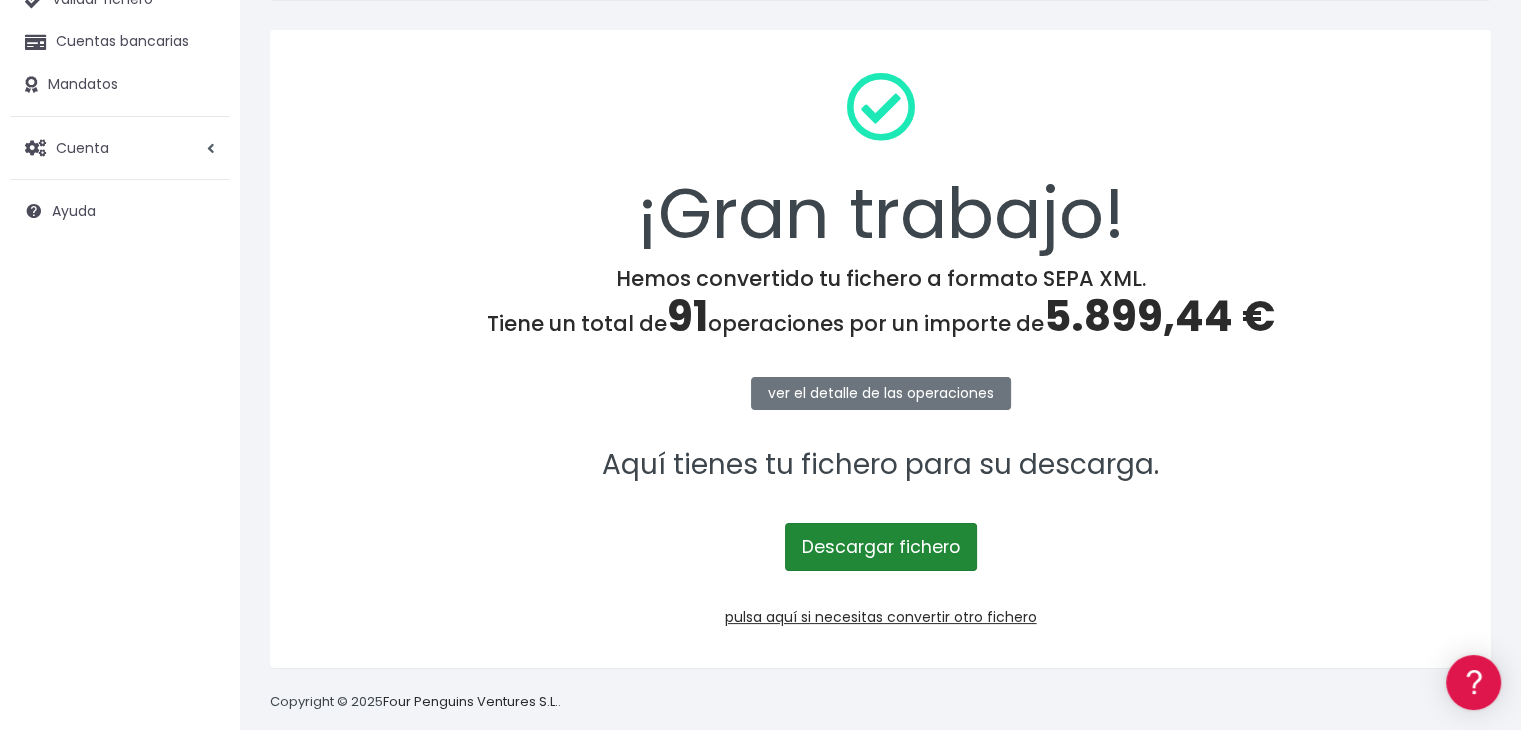 click on "Descargar fichero" at bounding box center [881, 547] 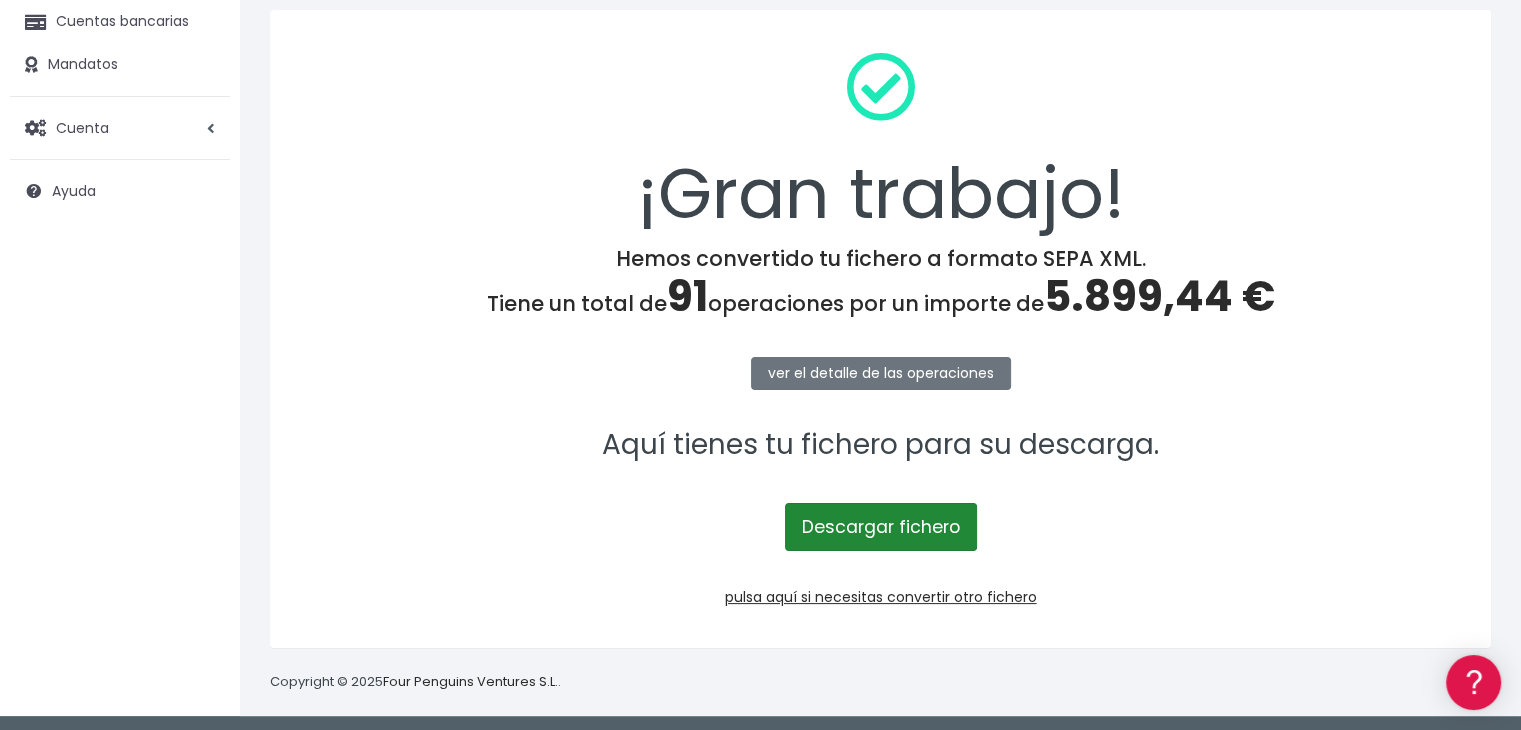 scroll, scrollTop: 224, scrollLeft: 0, axis: vertical 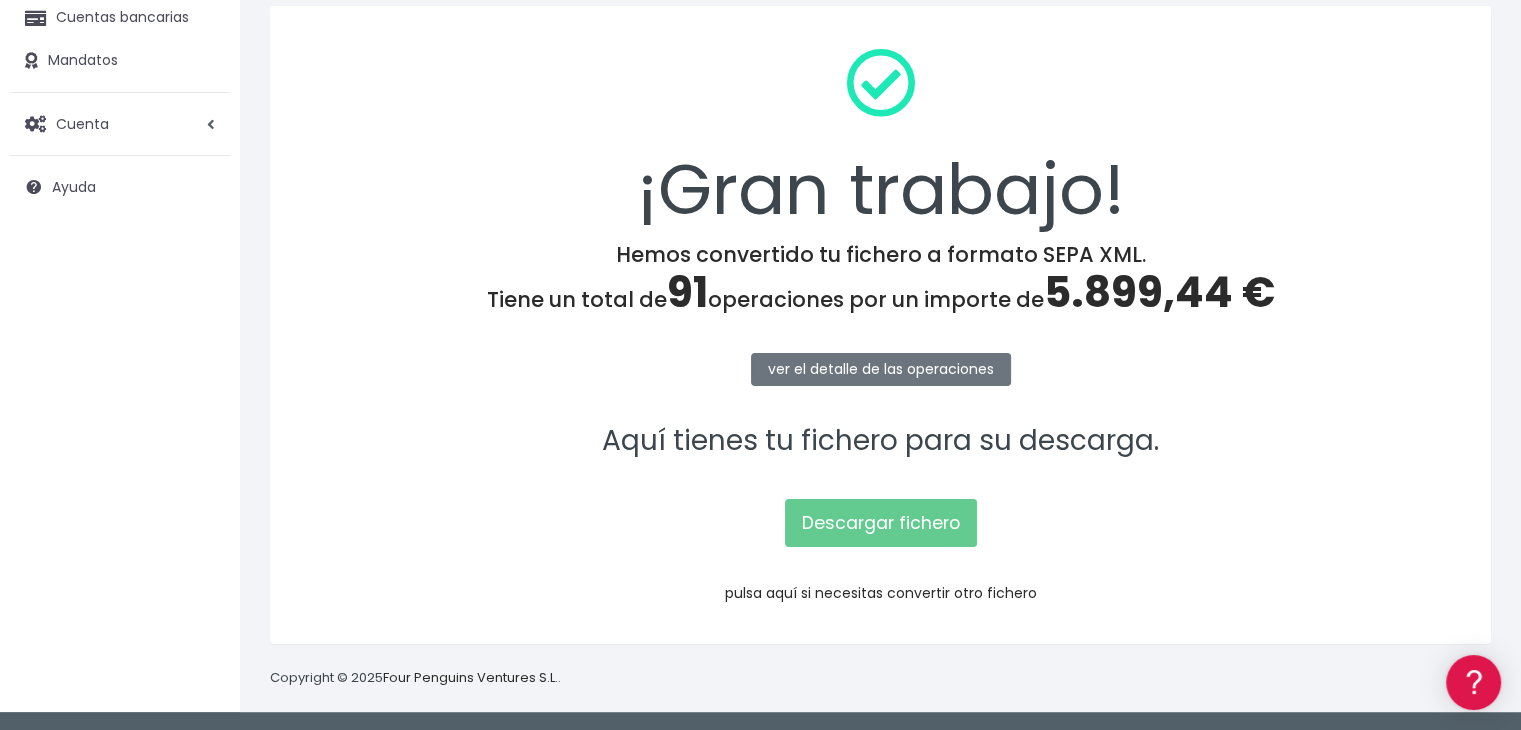 click on "pulsa aquí si necesitas convertir otro fichero" at bounding box center (881, 593) 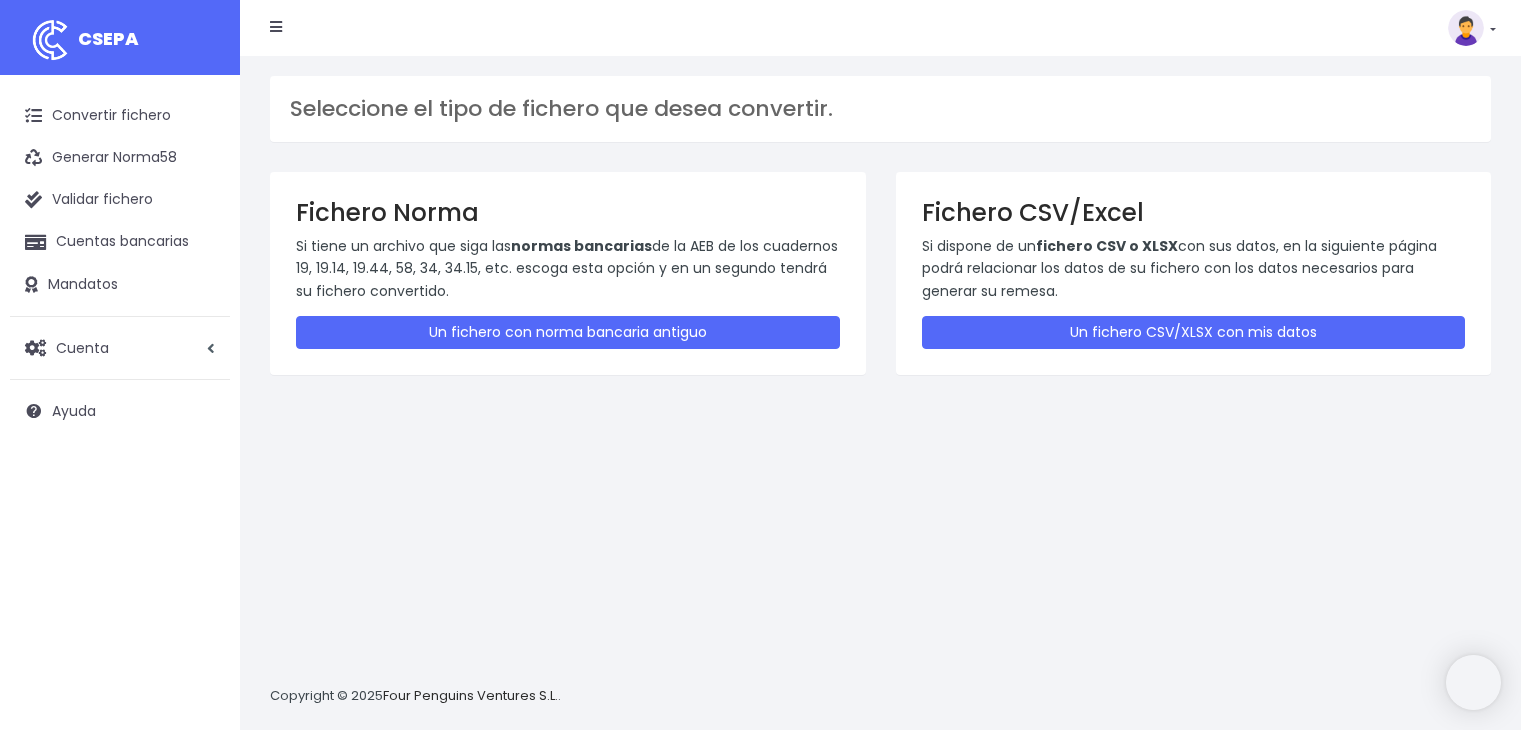 scroll, scrollTop: 0, scrollLeft: 0, axis: both 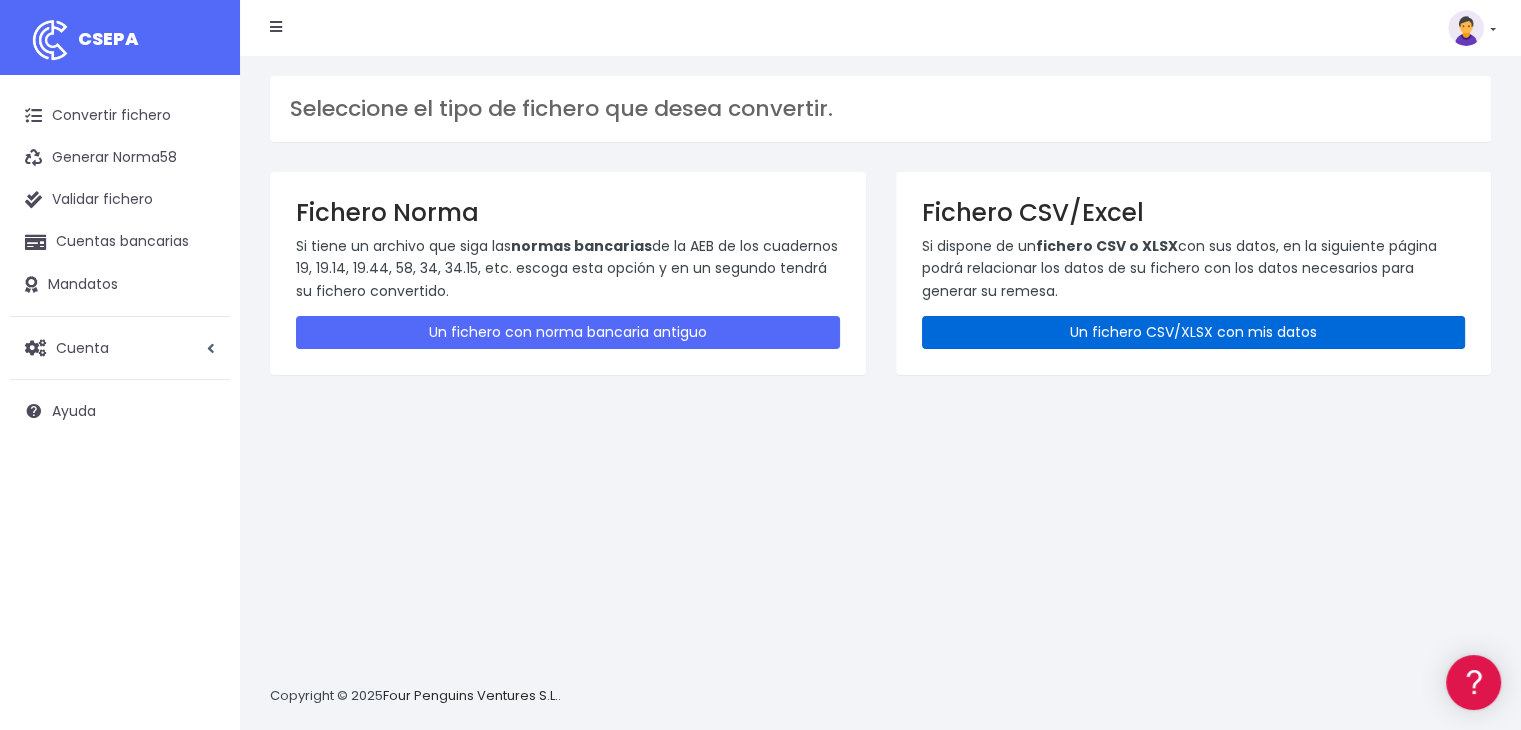 click on "Un fichero CSV/XLSX con mis datos" at bounding box center [1194, 332] 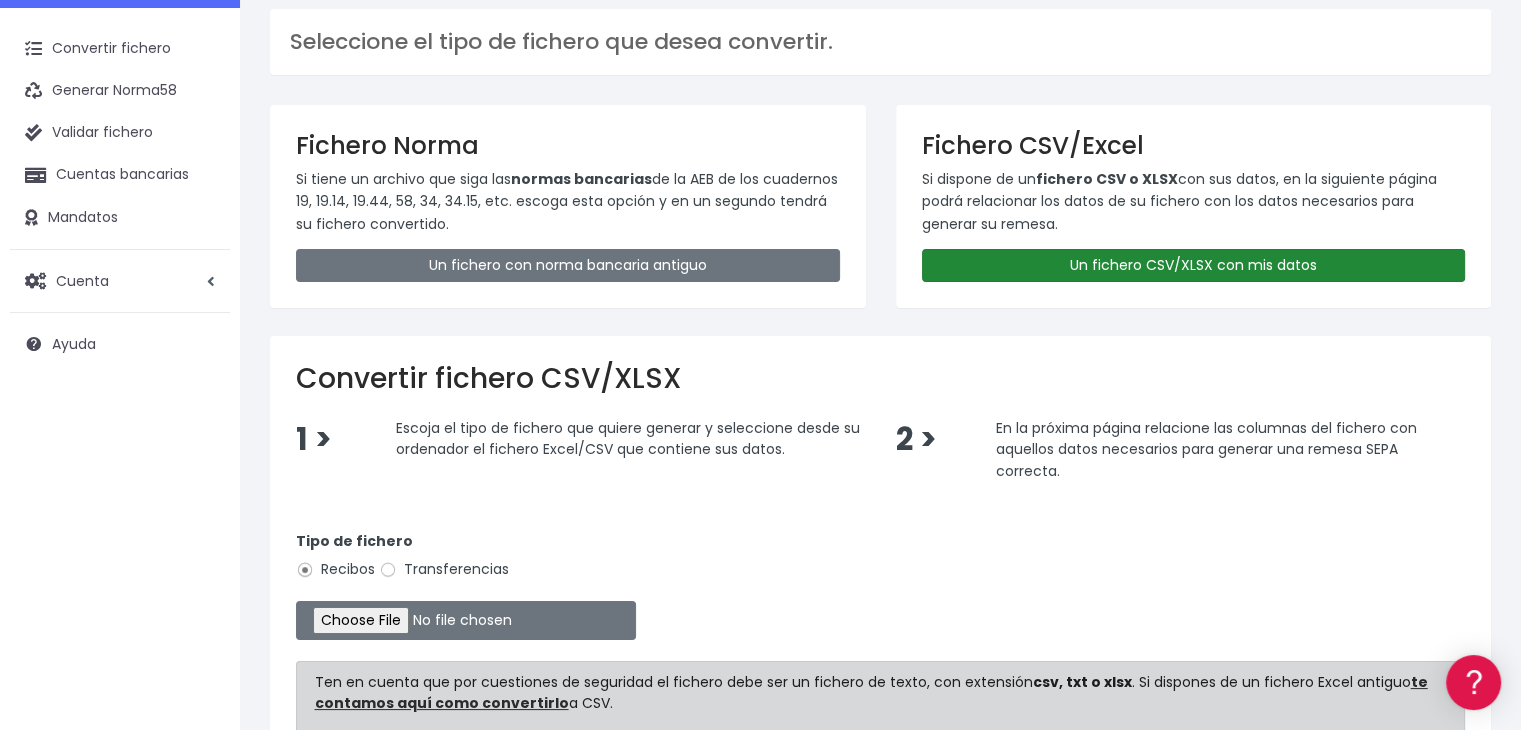 scroll, scrollTop: 100, scrollLeft: 0, axis: vertical 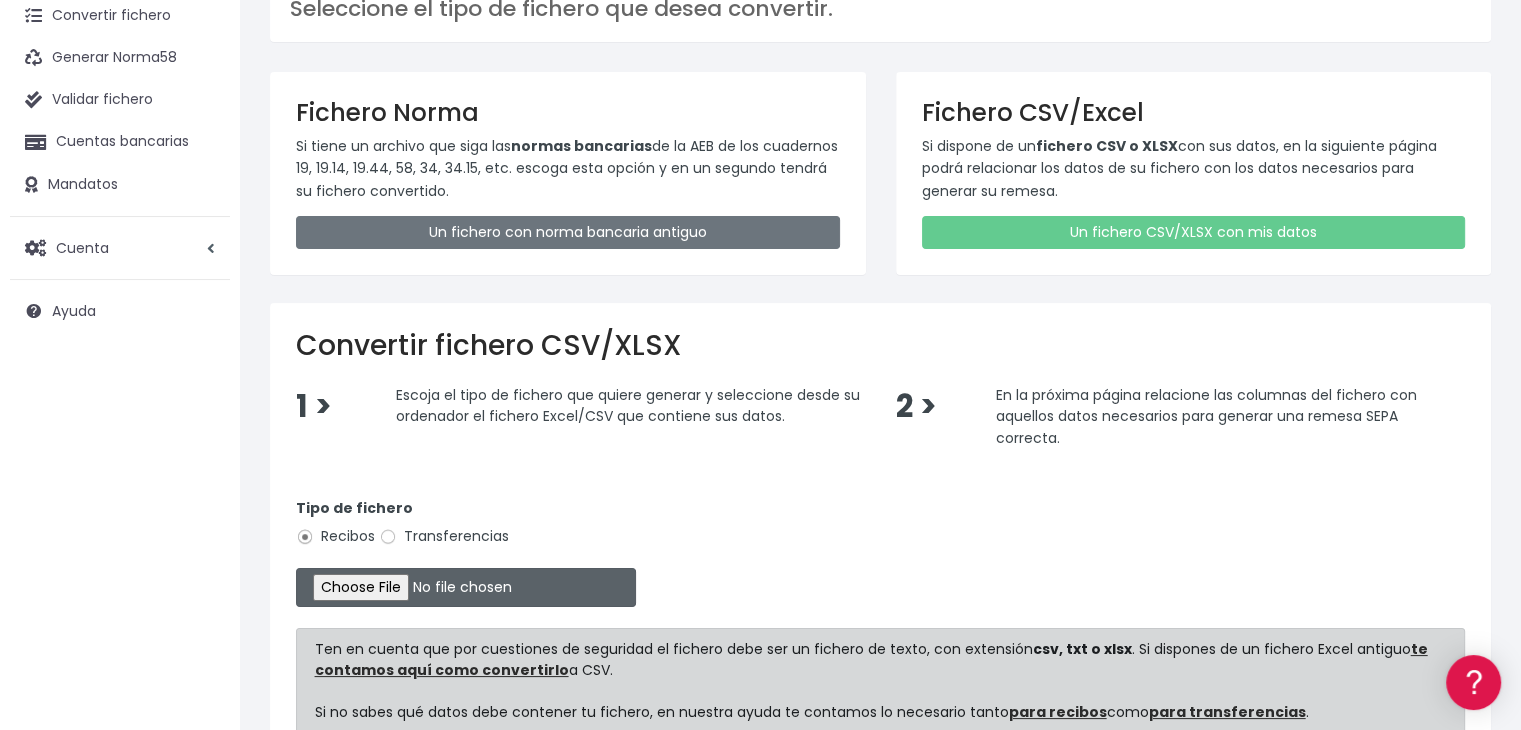 click at bounding box center [466, 587] 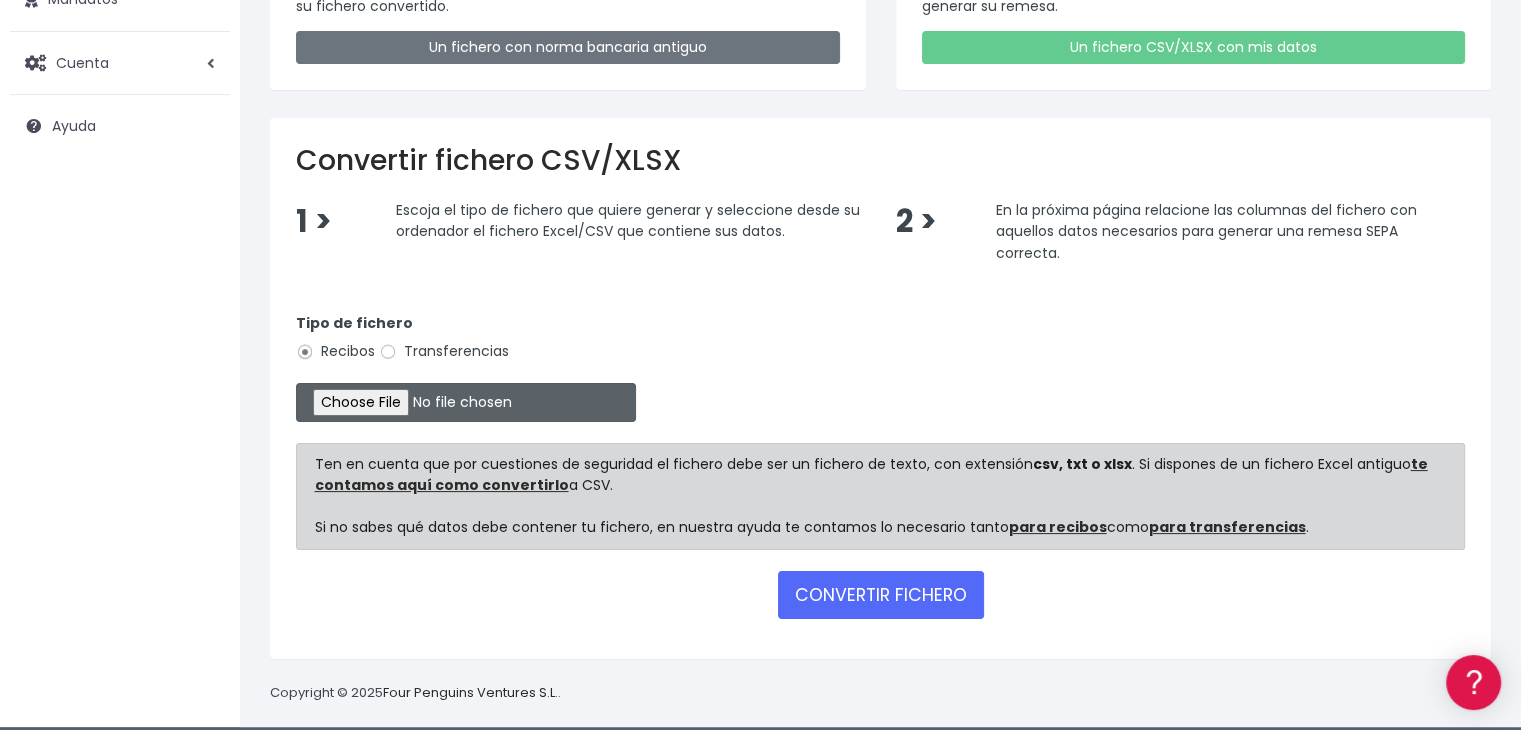 scroll, scrollTop: 298, scrollLeft: 0, axis: vertical 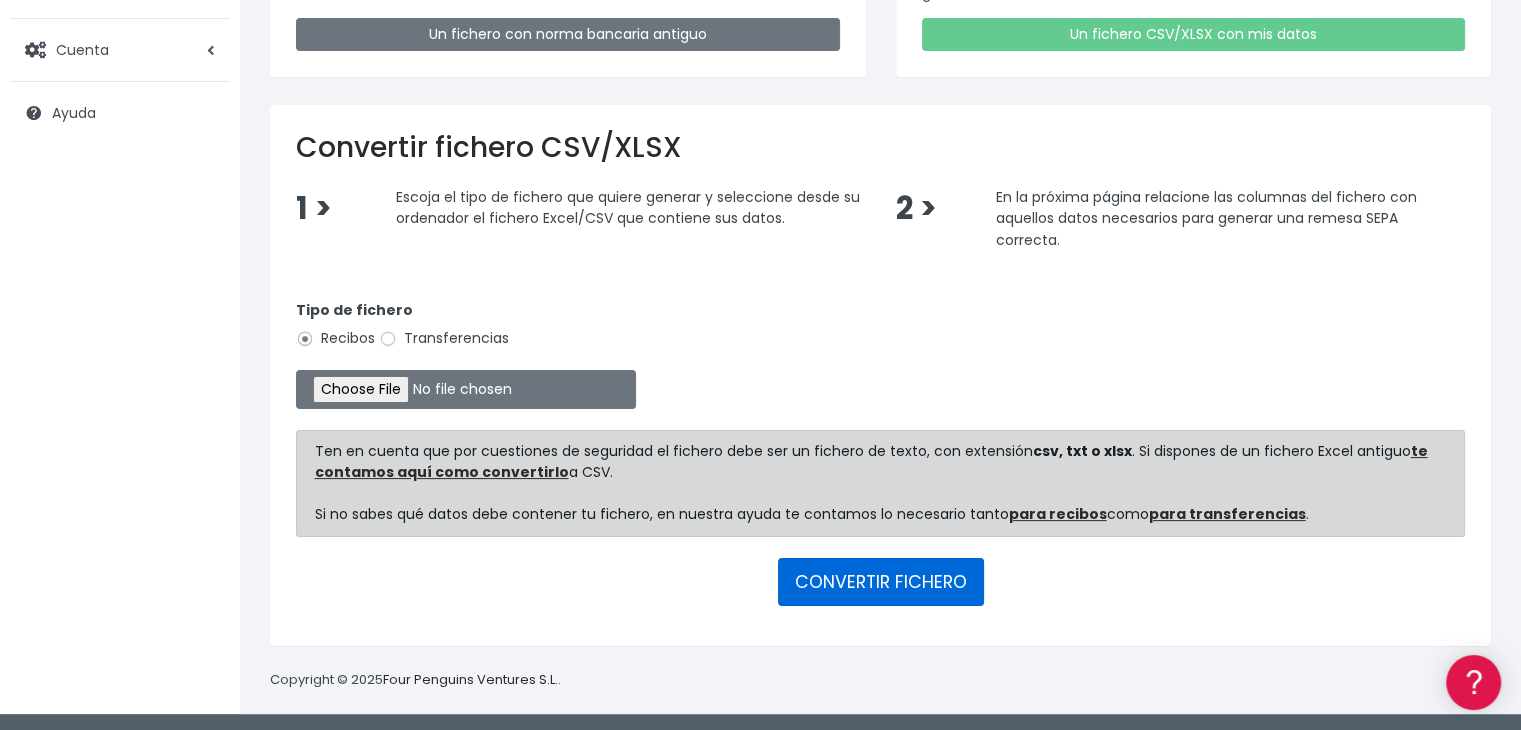 click on "CONVERTIR FICHERO" at bounding box center (881, 582) 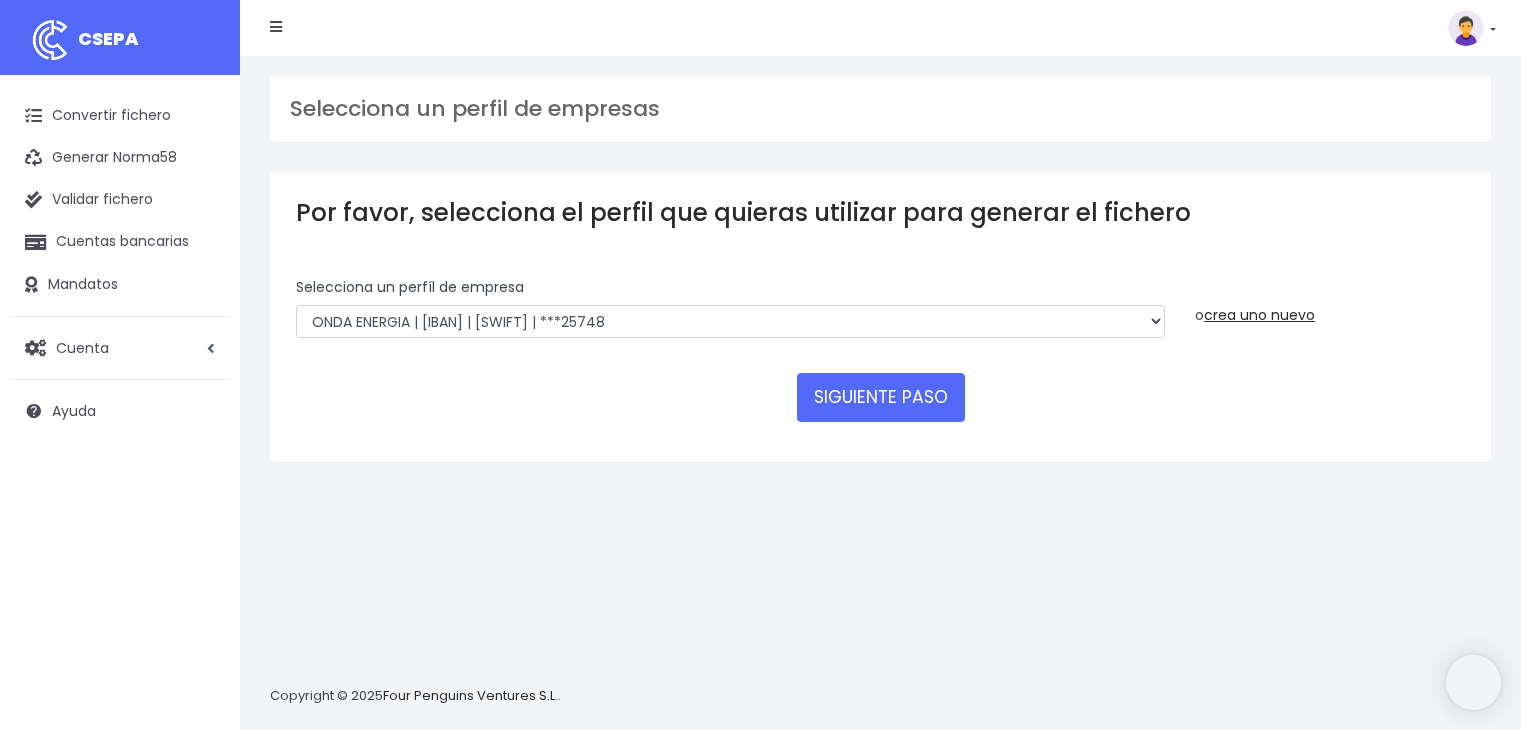 scroll, scrollTop: 0, scrollLeft: 0, axis: both 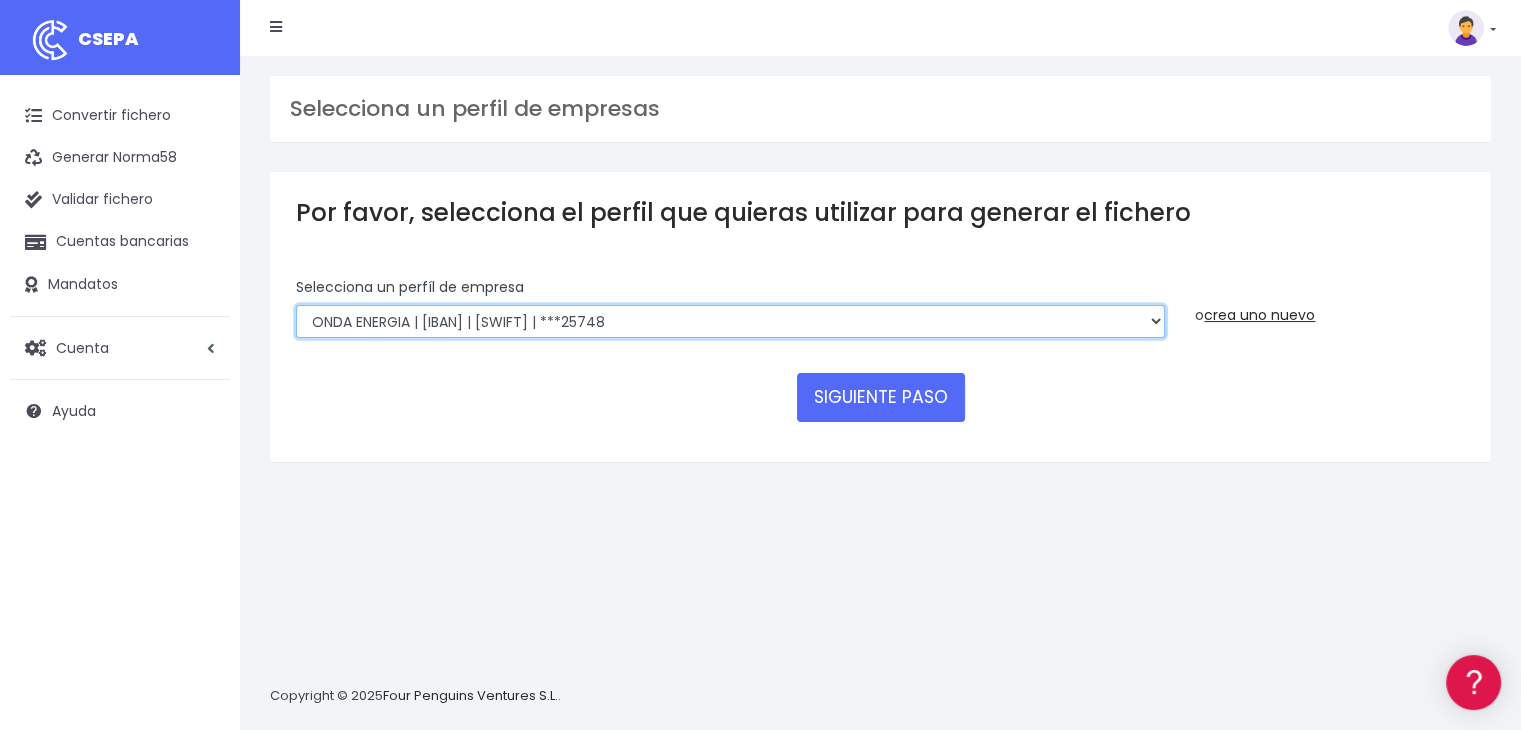 drag, startPoint x: 0, startPoint y: 0, endPoint x: 765, endPoint y: 323, distance: 830.39386 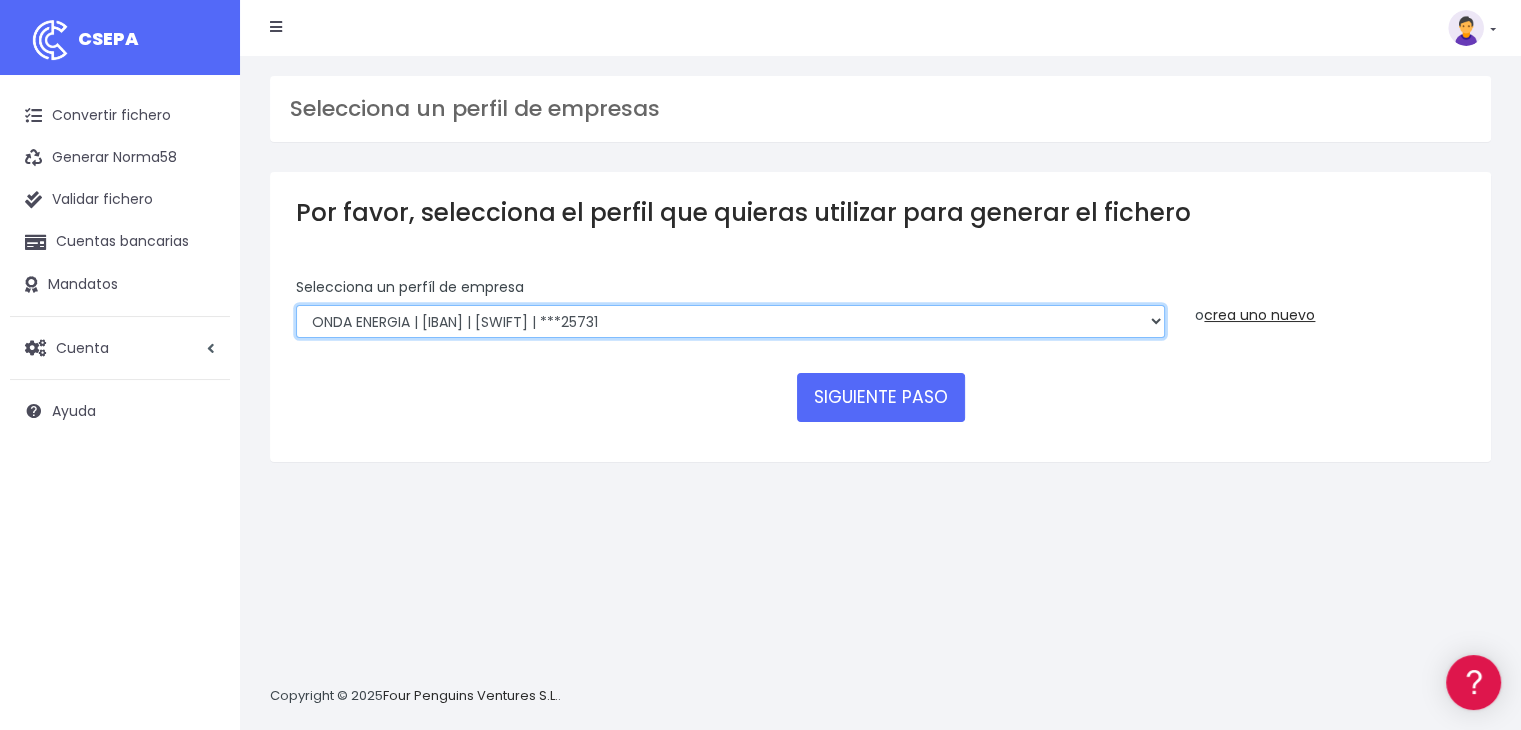 click on "ONDA ENERGIA | ES83001B56554553 | CCRIES2AXXX | ***23827
AICAVE | ES18001B19731322 | CCRIES2AXXX | ***24615
ONDA ENERGIA | ES18000B19731322 | CCRIES2A | ***24615
JOCARFE  | ES83001B56554553 | CCRIES2AXXX | ***23827
ONDAENERGIA | ES83001B56554553 | BBVAESMMXXX | ***95219
ONDA ENERGIA  | ES18001B19731322 | BBVAESMMXXX | ***99037
ONDA ENERGIA  | ES18000B19731322 | BBVAESMMXXX | ***95219
ONDA ENERGIA | ES89000B56554553 | BBVAESMMXXX | ***95219
ONDA ENERGIA | ES83000B56554553 | BBVAESMMXXX | ***95219
ONDA ENERGIA  | ES04001B75756155 | CCRIES2AXXX | ***25748
ONDA ENERGIA | ES57001B75756171 | CCRIES2AXXX | ***25731" at bounding box center [730, 322] 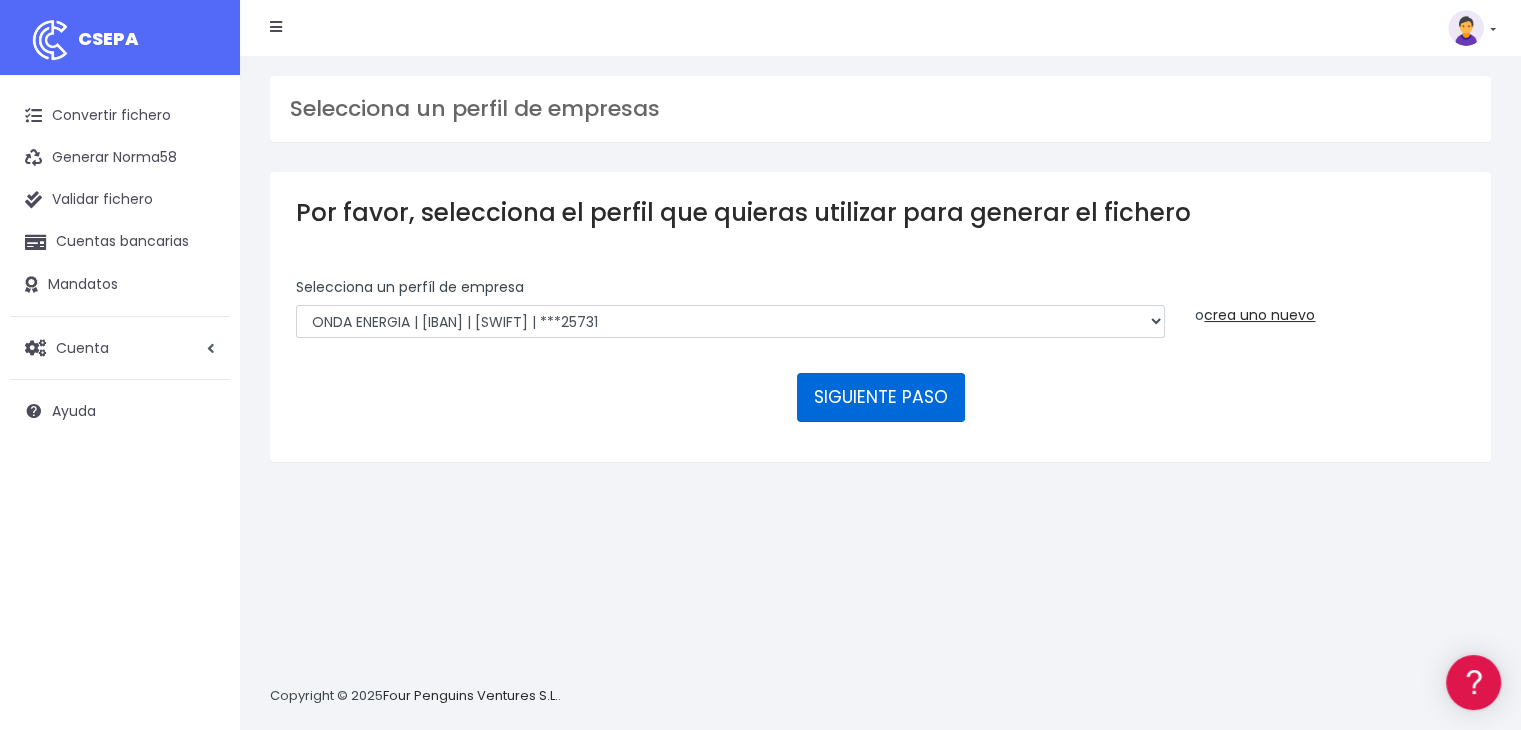 click on "SIGUIENTE PASO" at bounding box center [881, 397] 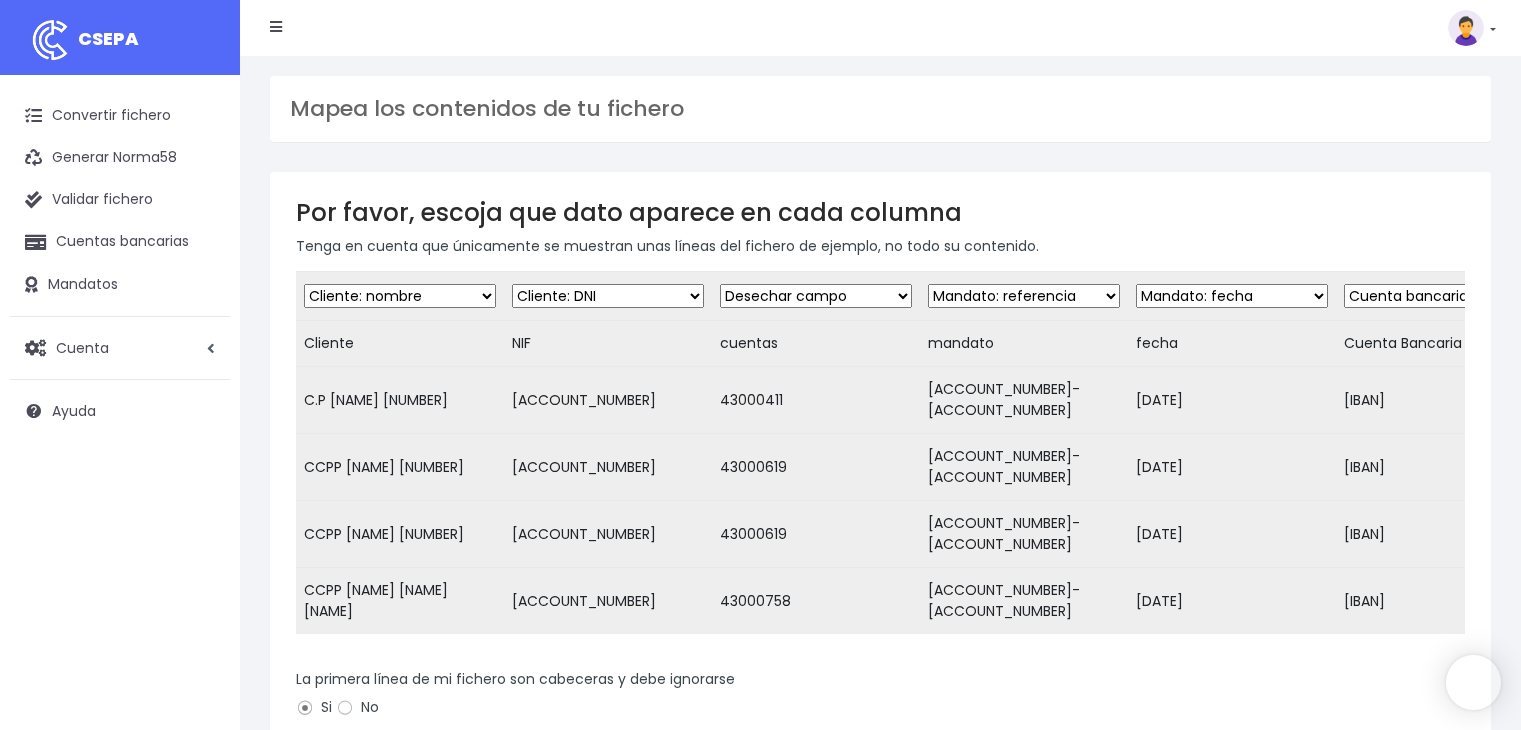 scroll, scrollTop: 0, scrollLeft: 0, axis: both 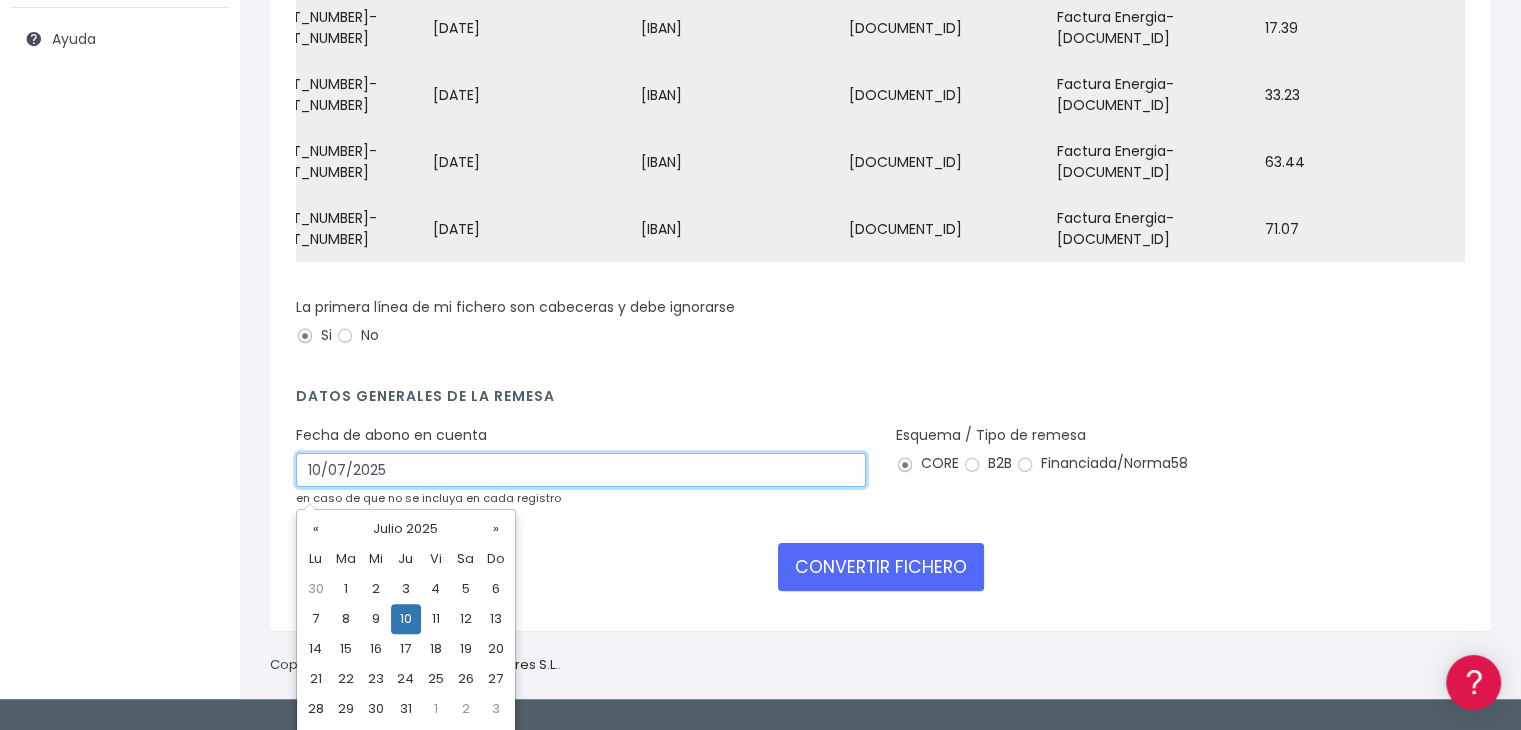 click on "10/07/2025" at bounding box center [581, 470] 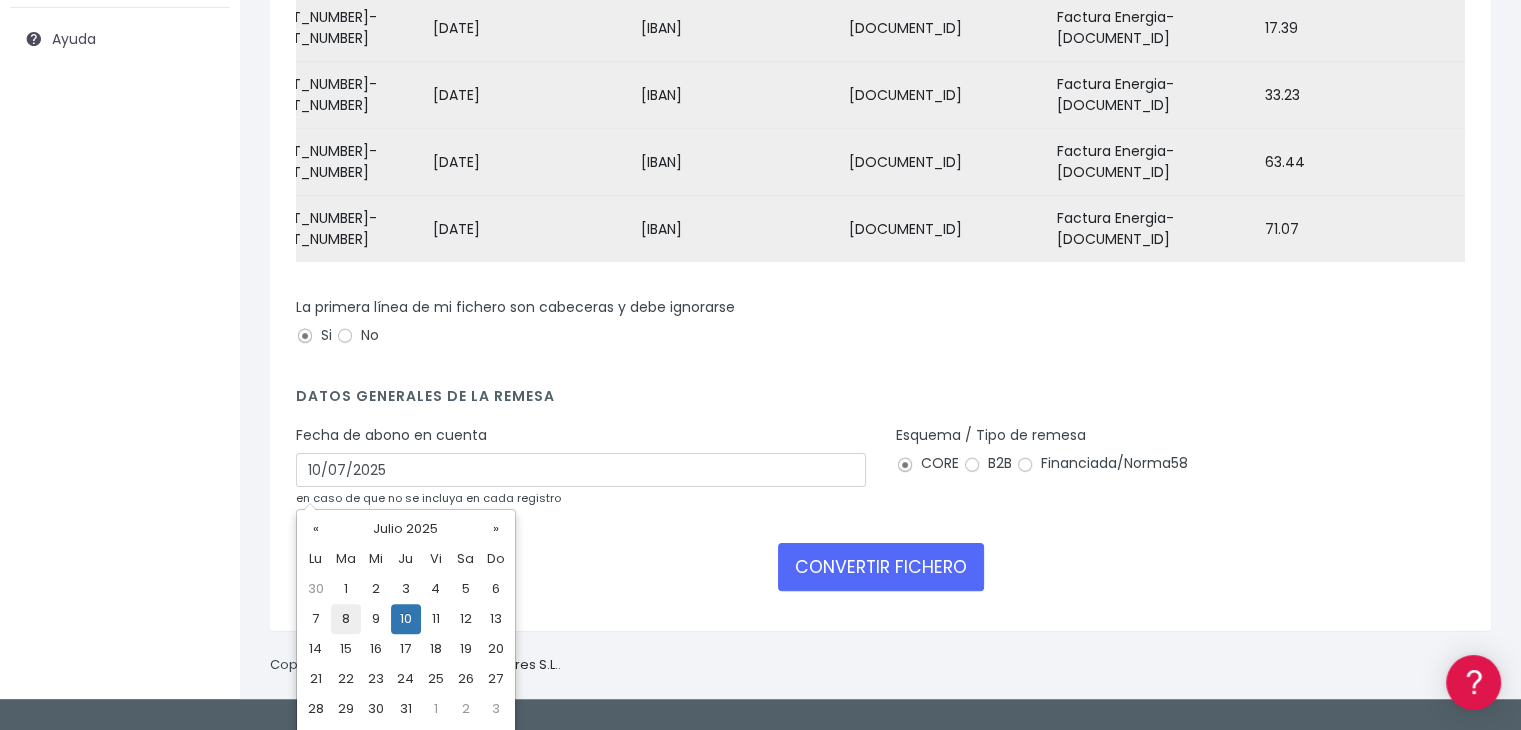 click on "8" at bounding box center [346, 589] 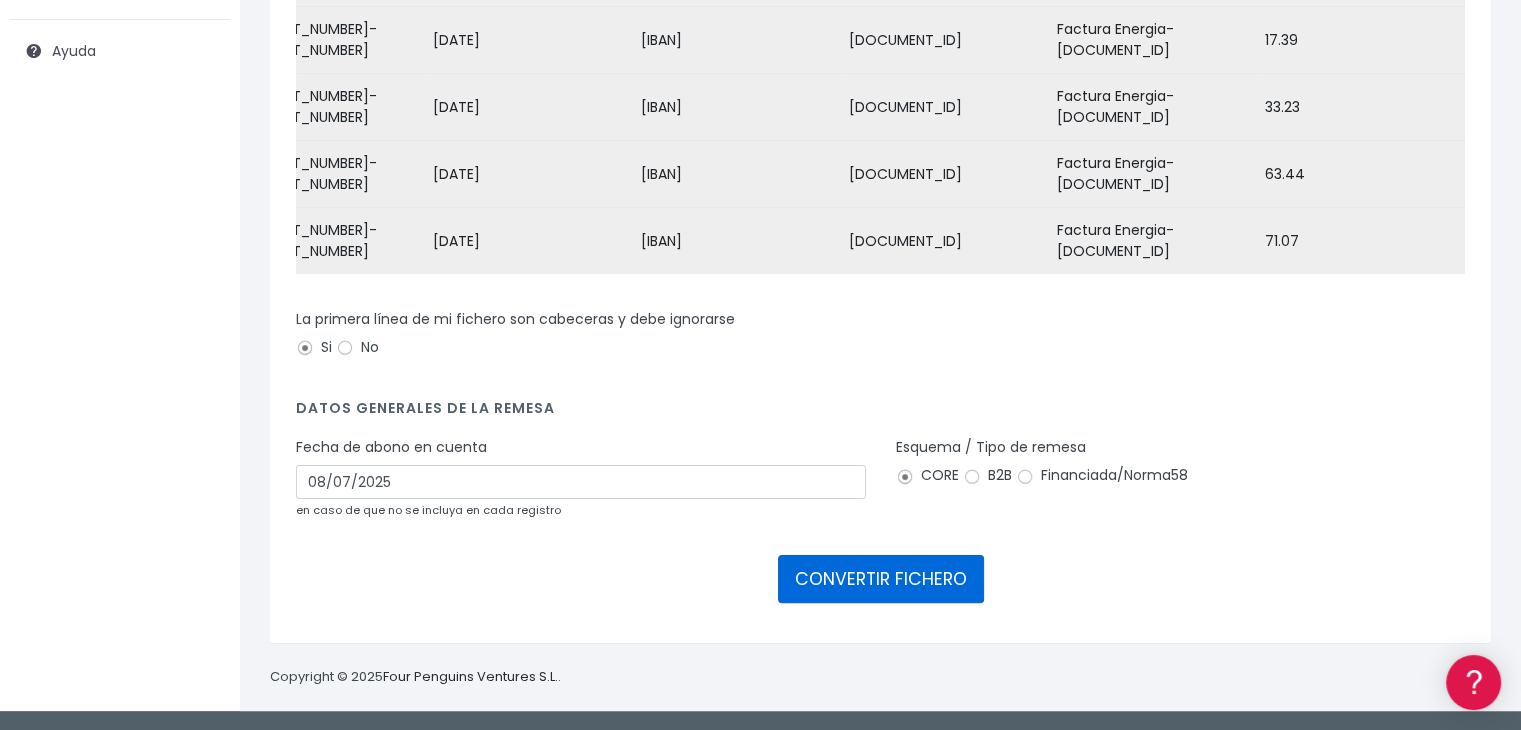 click on "CONVERTIR FICHERO" at bounding box center (881, 579) 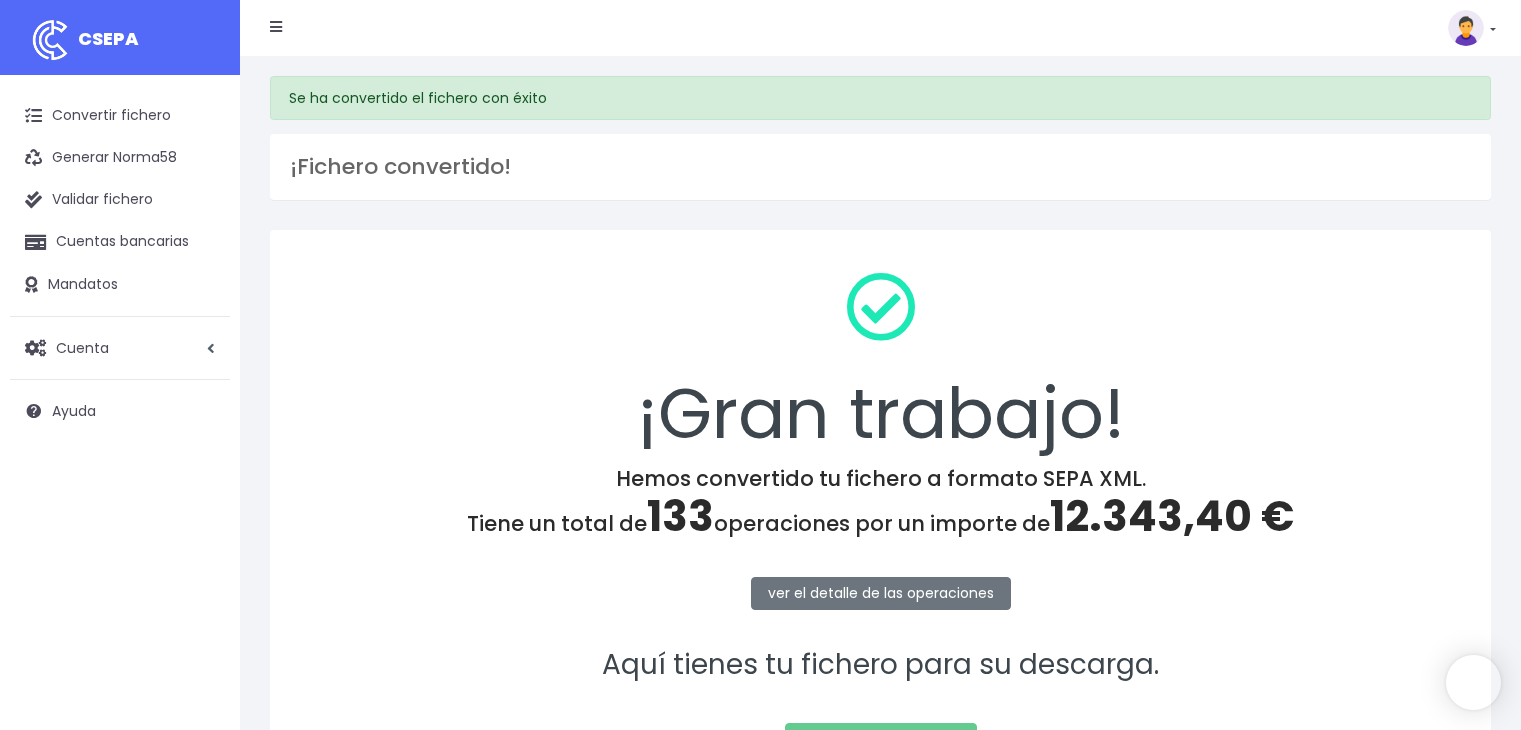 scroll, scrollTop: 0, scrollLeft: 0, axis: both 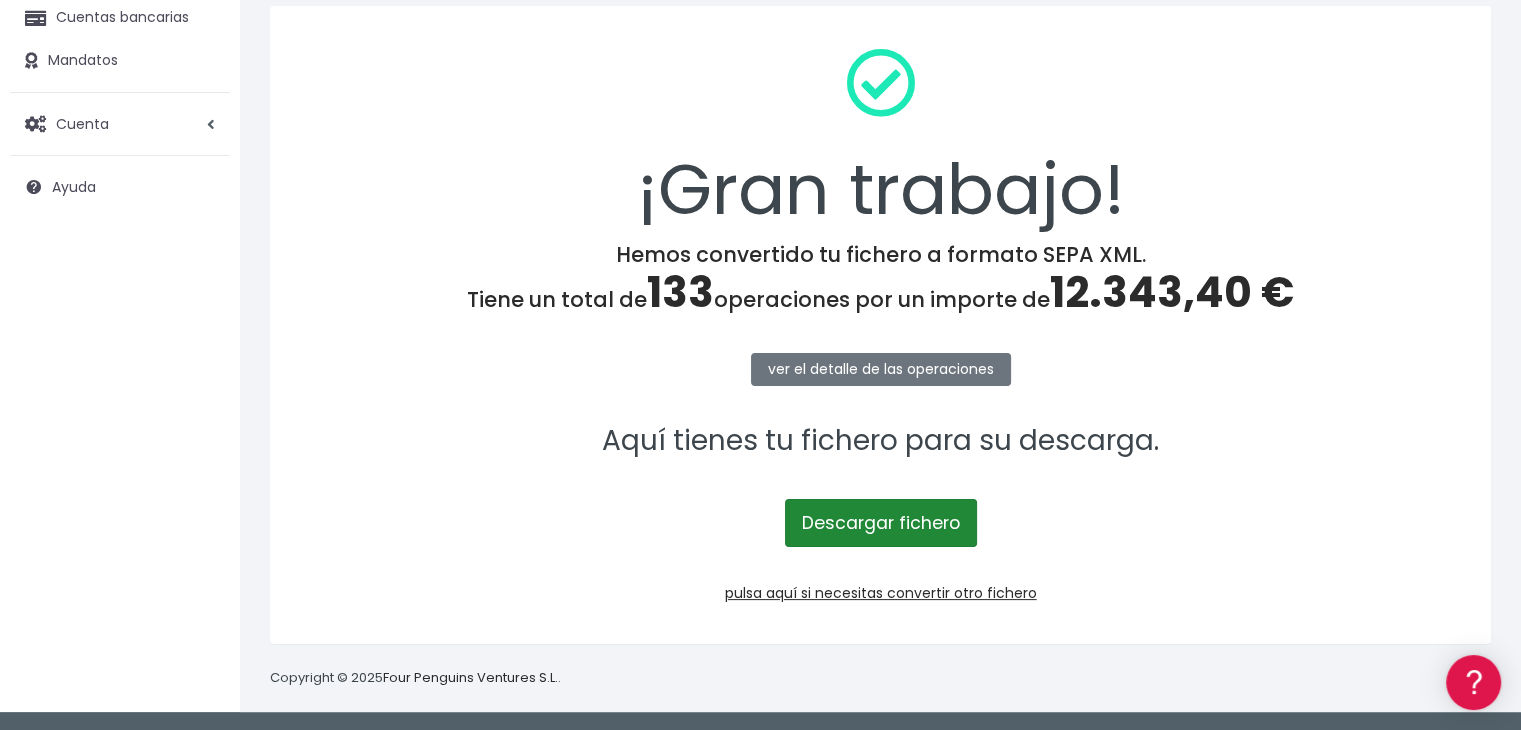 click on "Descargar fichero" at bounding box center [881, 523] 